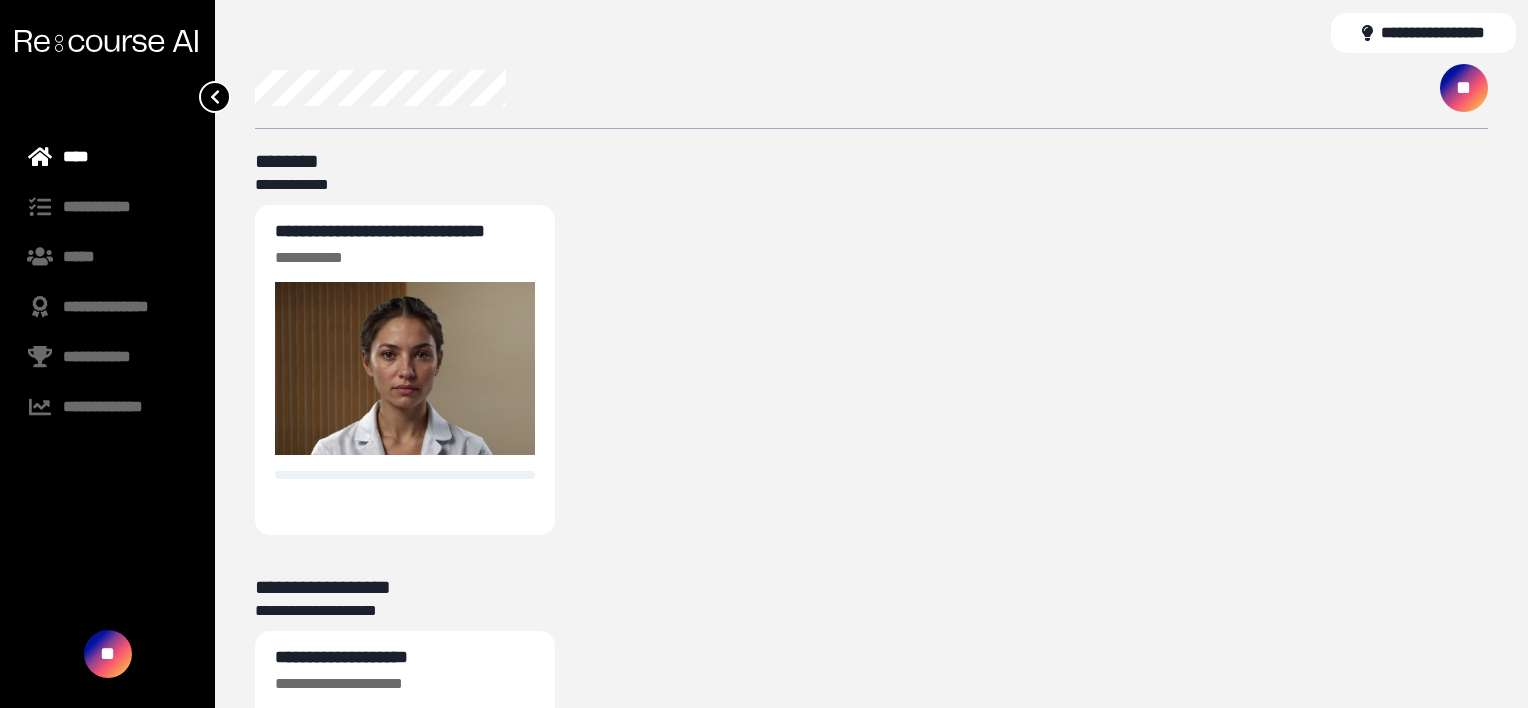 scroll, scrollTop: 0, scrollLeft: 0, axis: both 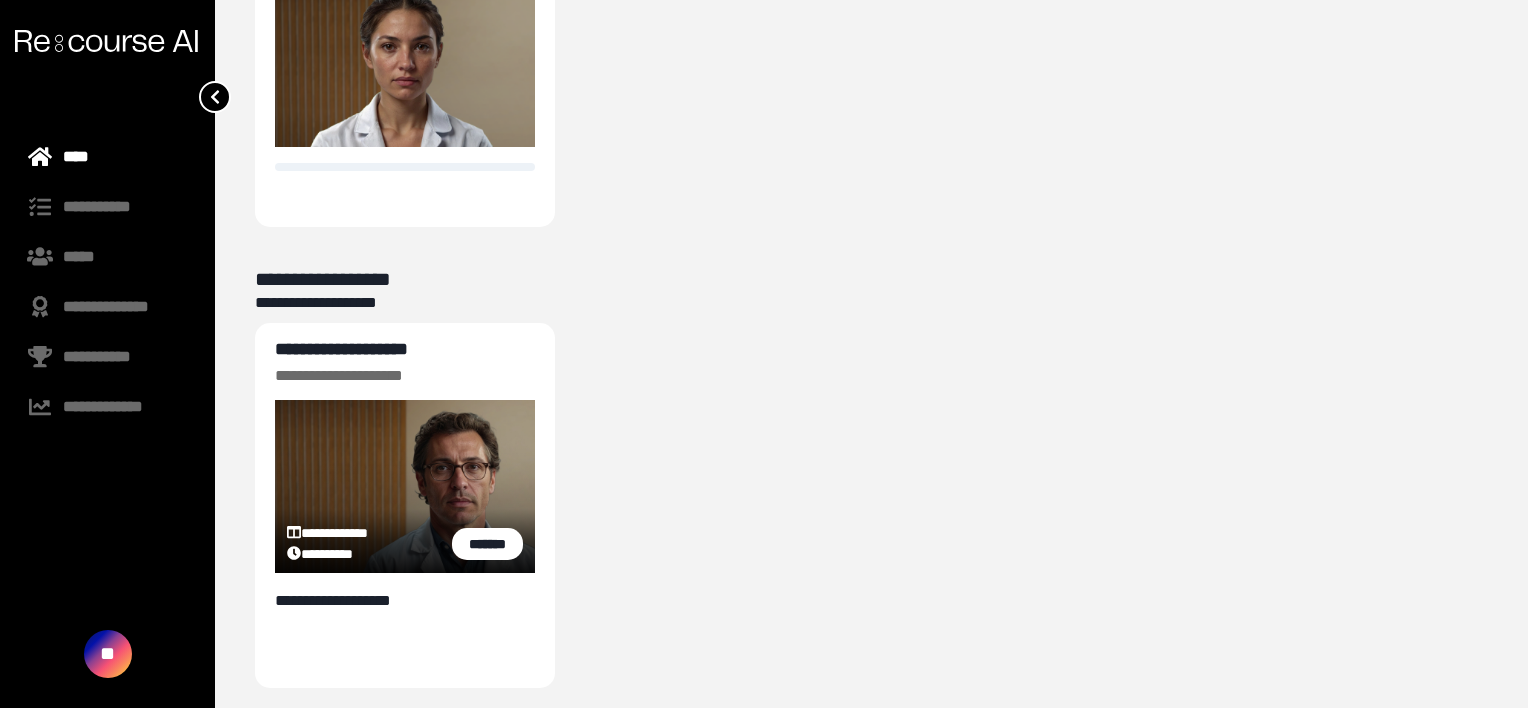 click on "**********" at bounding box center (341, 349) 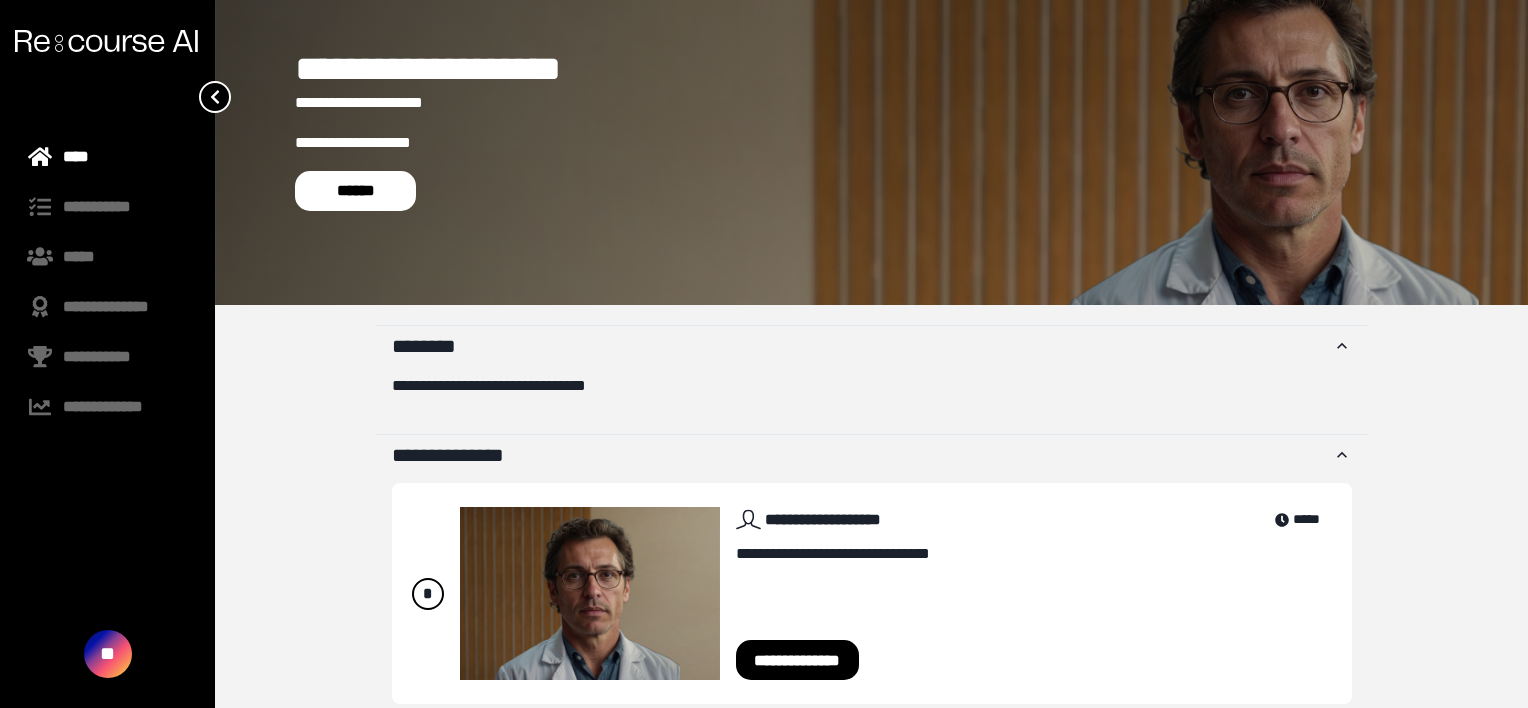 scroll, scrollTop: 116, scrollLeft: 0, axis: vertical 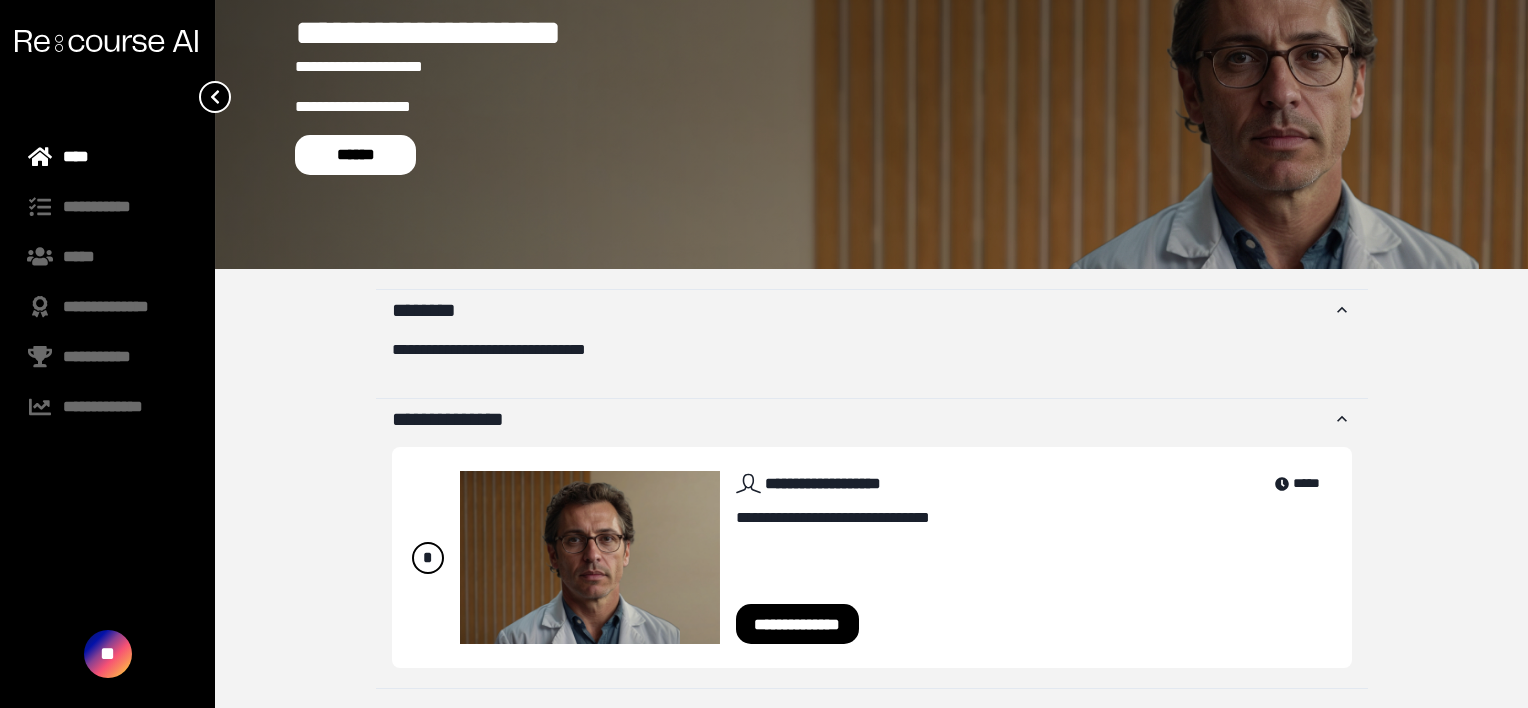 click on "**********" at bounding box center (798, 624) 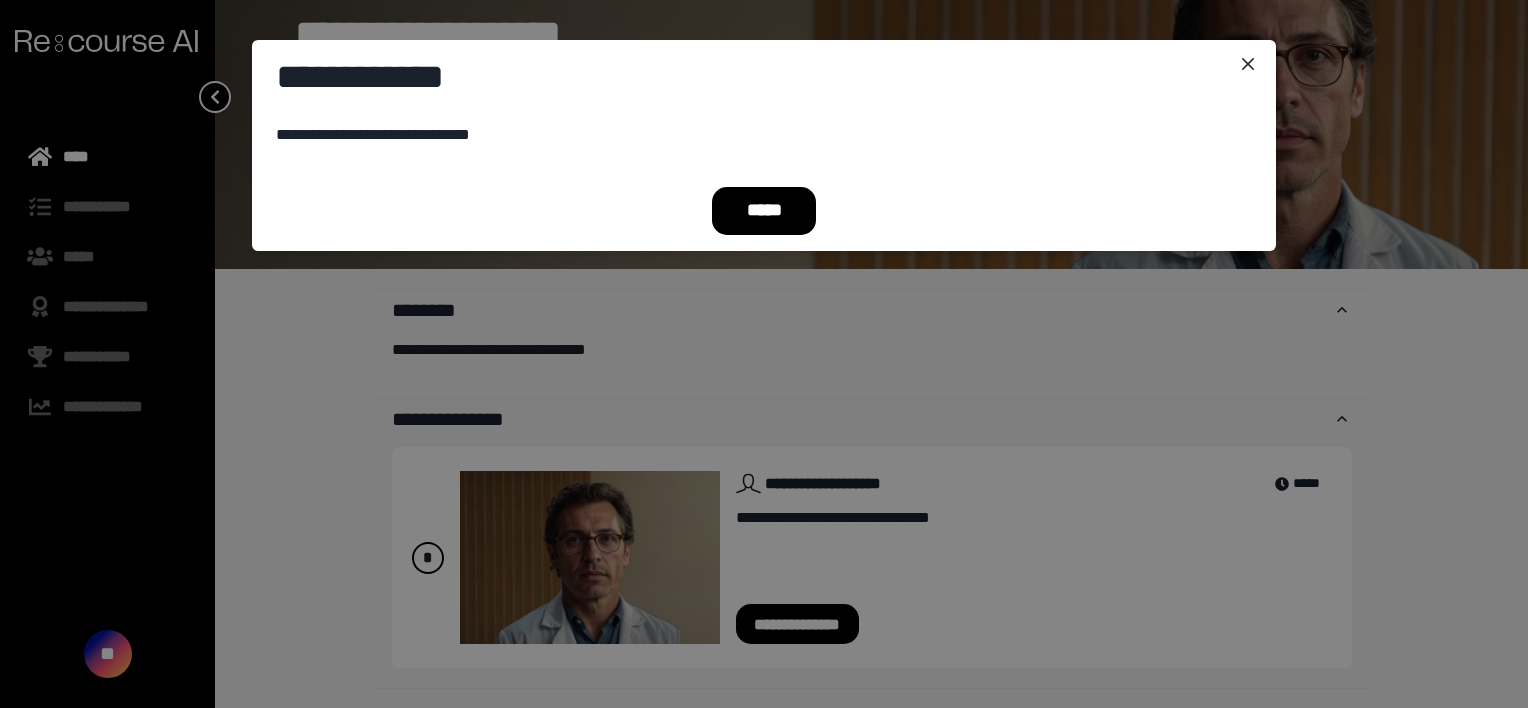 click on "*****" at bounding box center [764, 211] 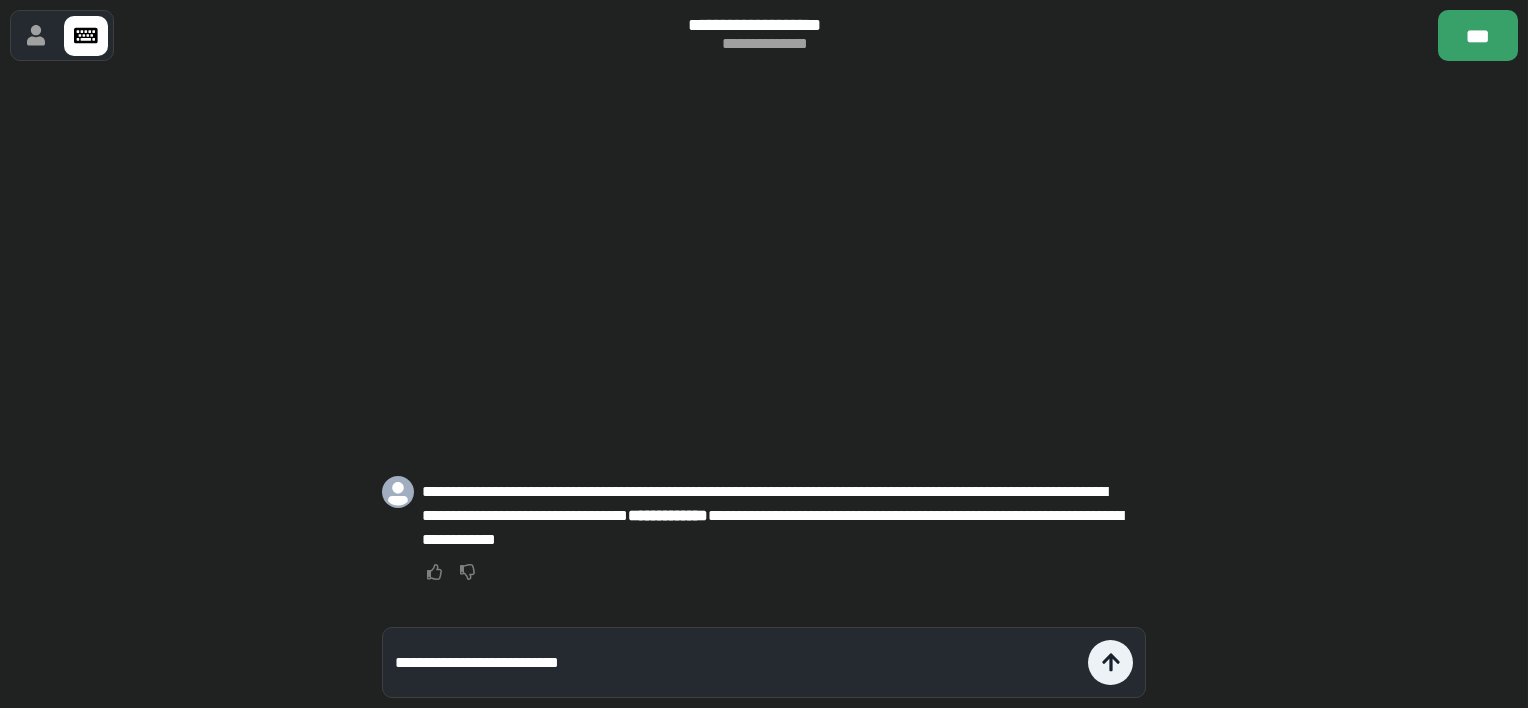 type on "**********" 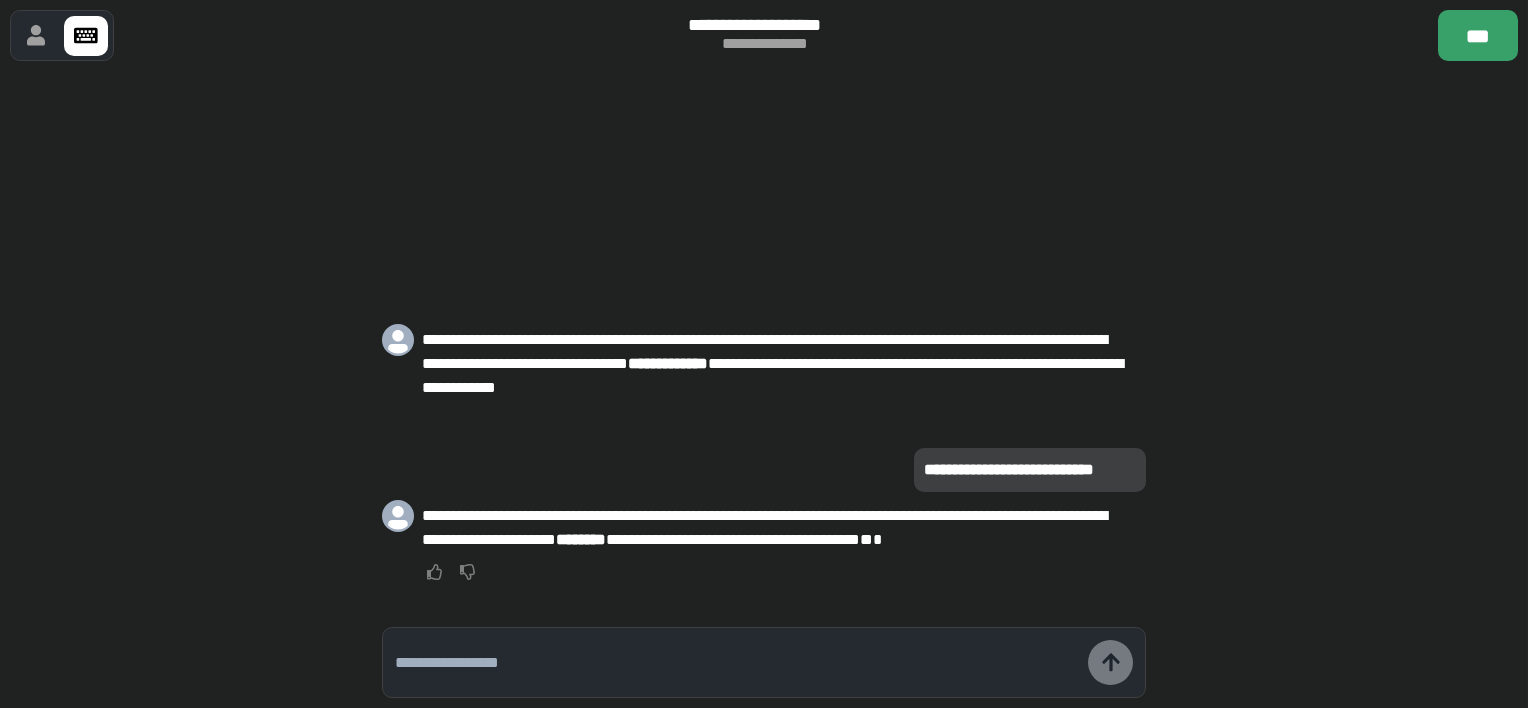 click at bounding box center (736, 663) 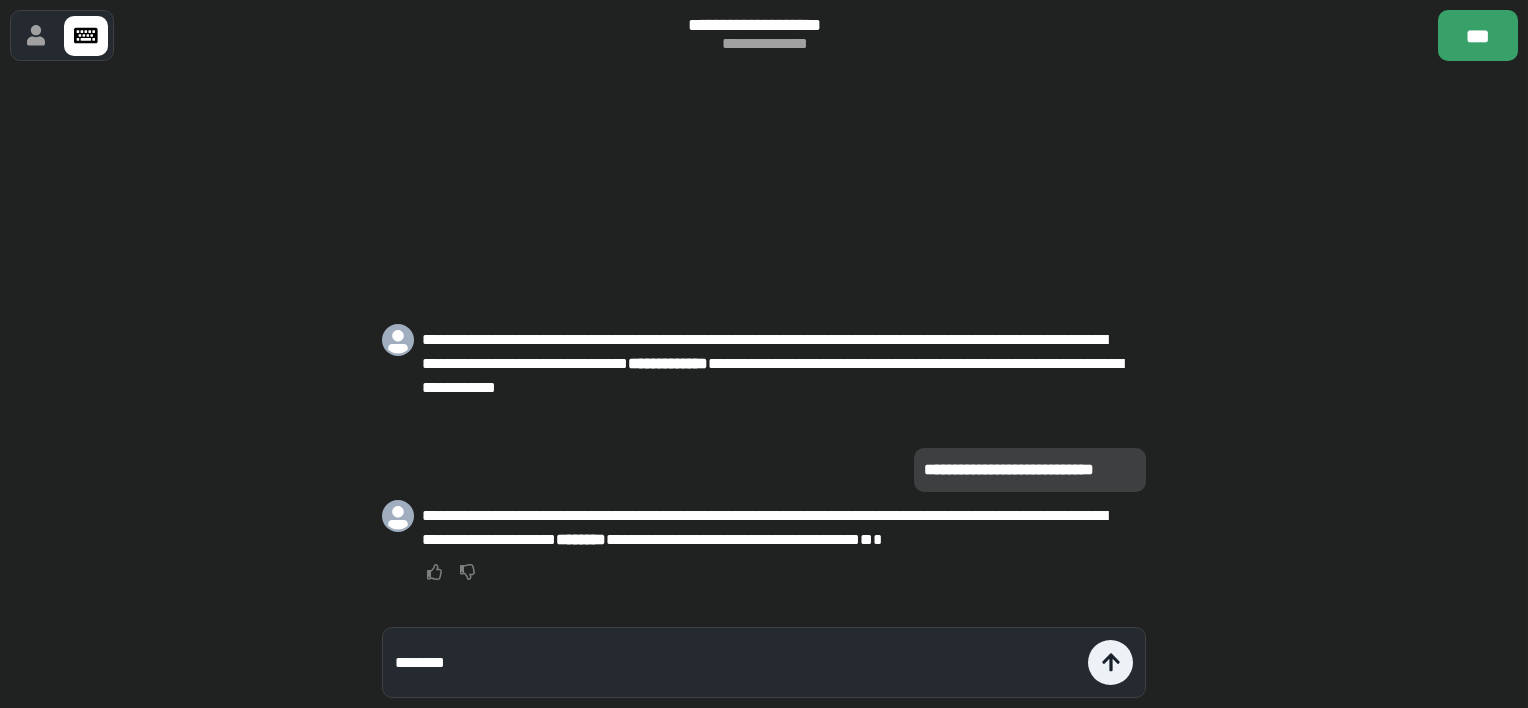 type on "***" 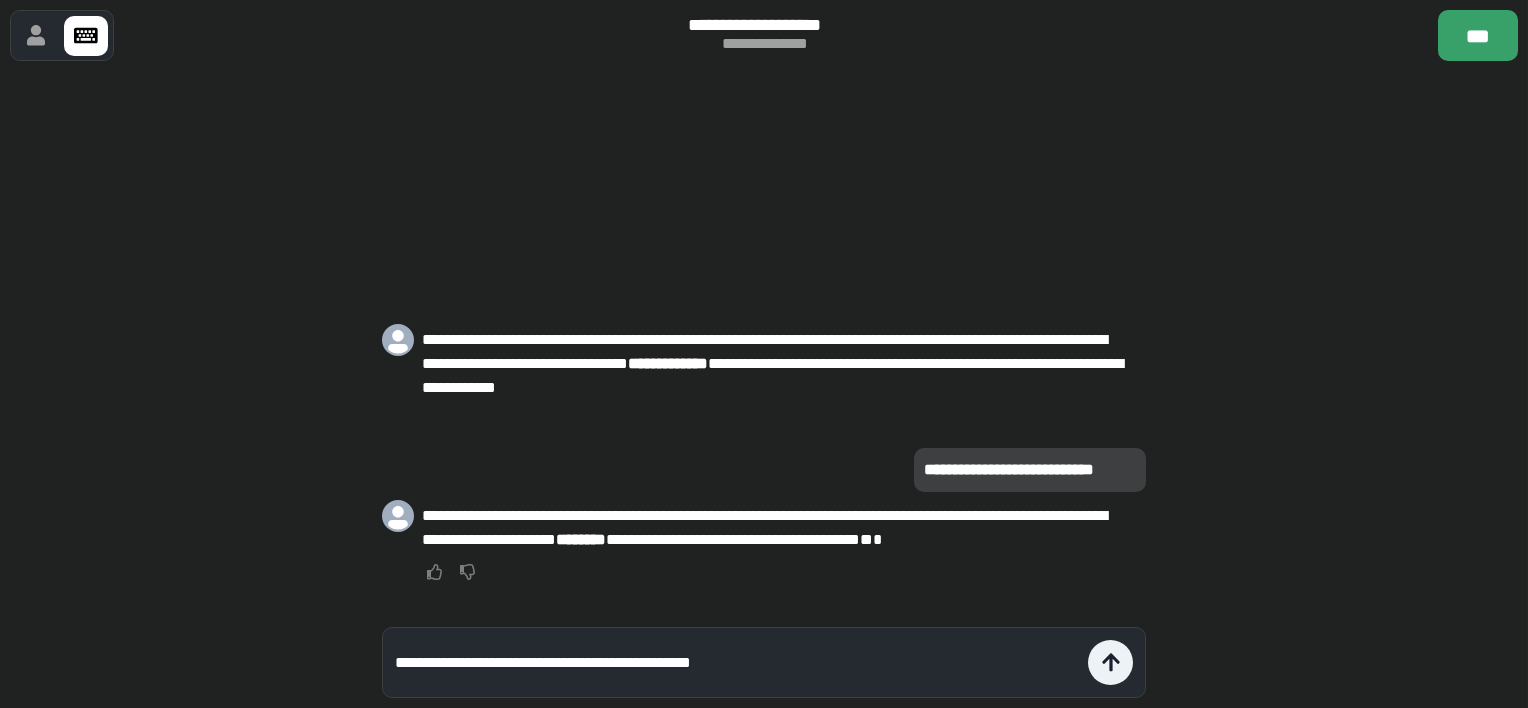 type on "**********" 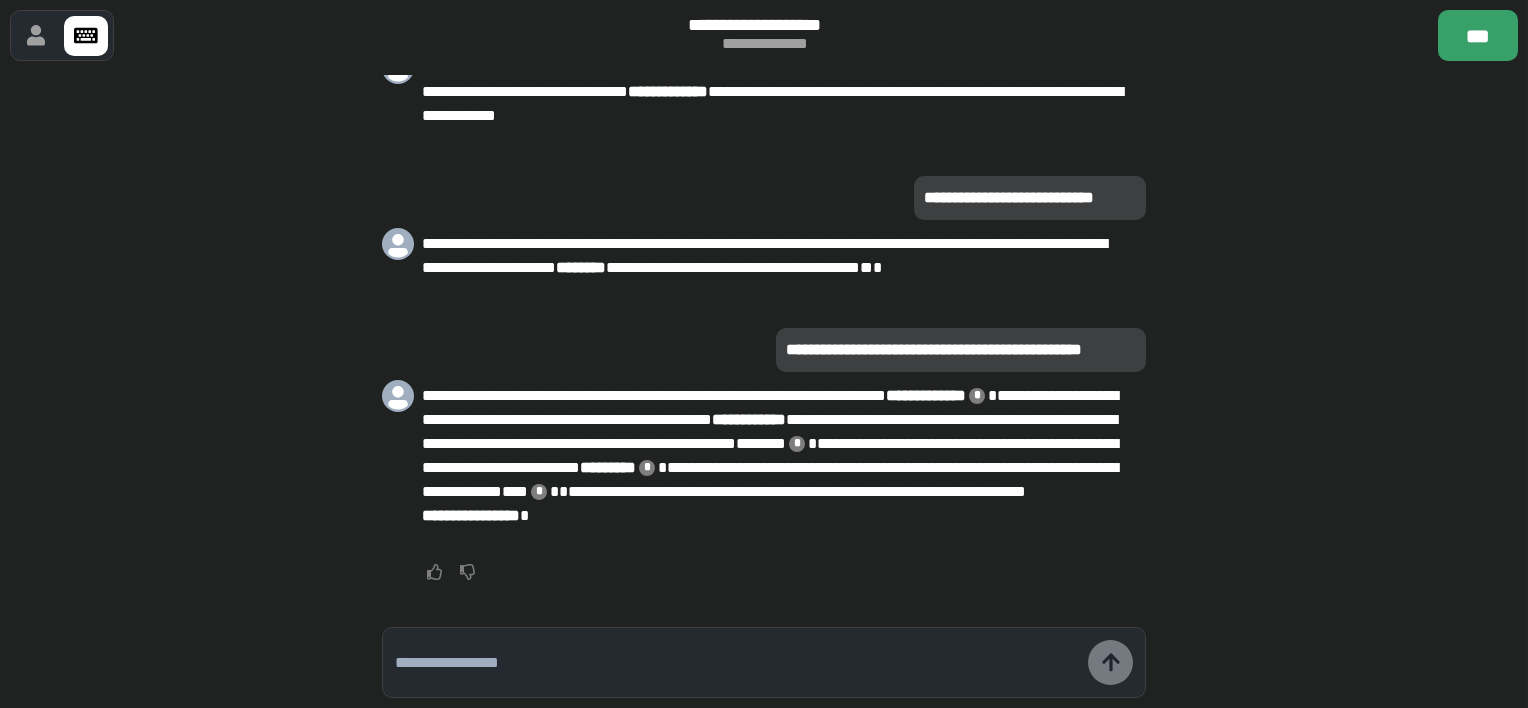 click on "*" at bounding box center [977, 396] 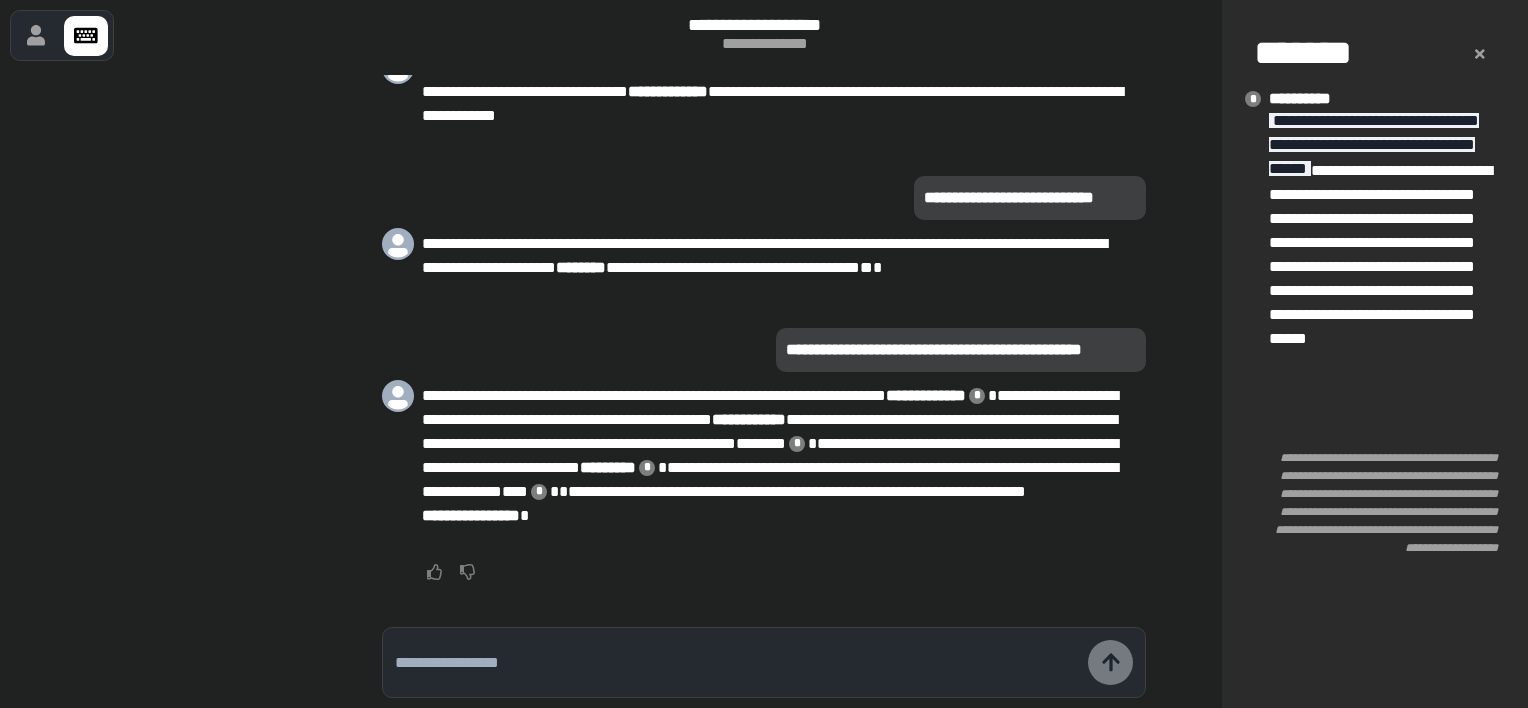 click at bounding box center (741, 662) 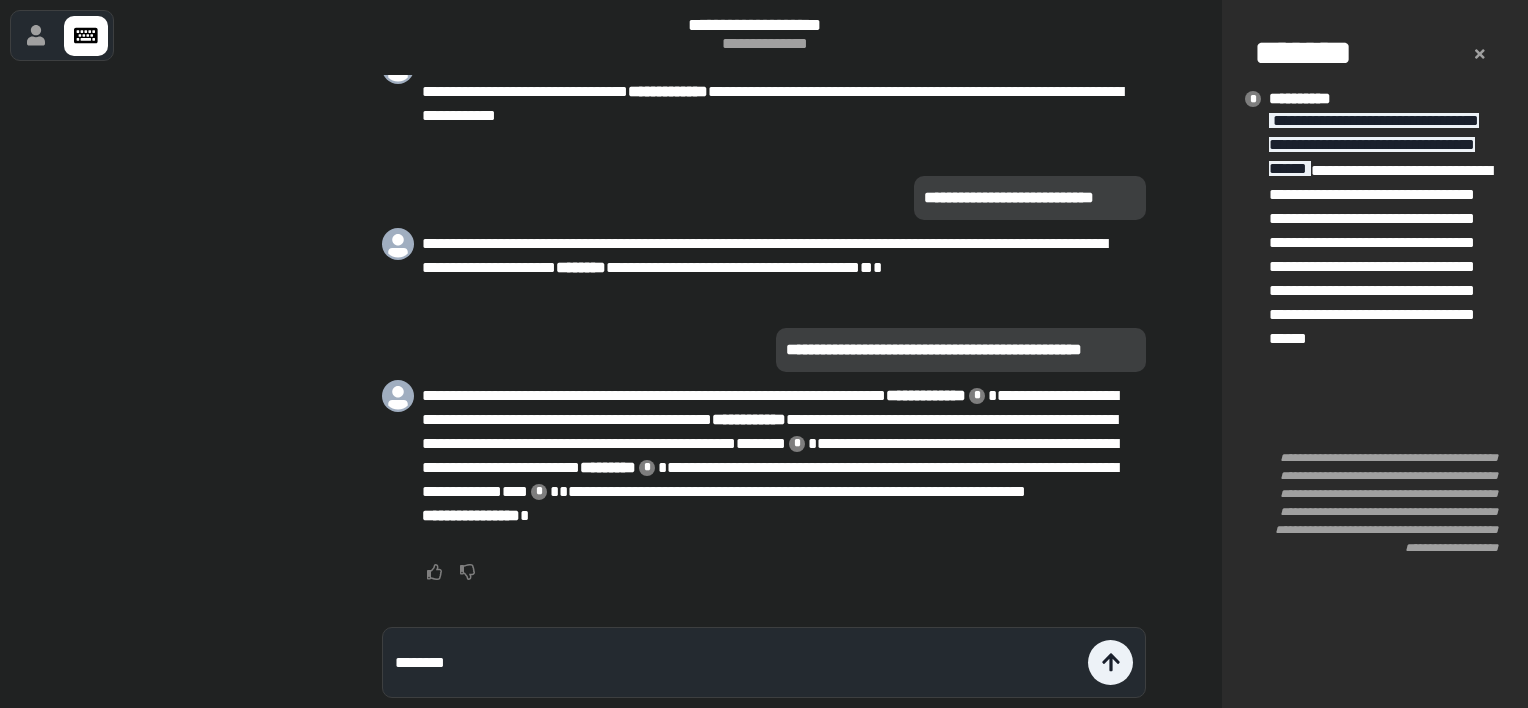 type on "***" 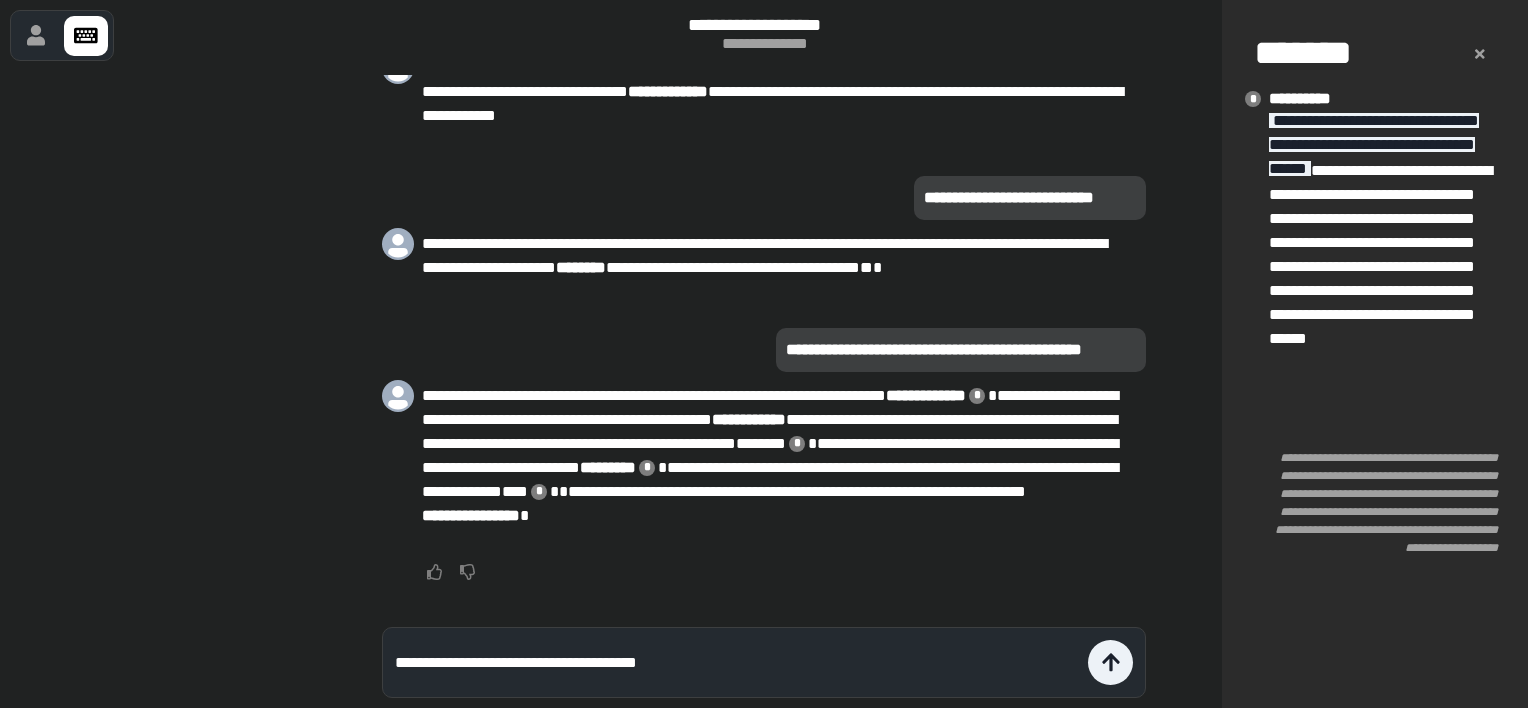 type on "**********" 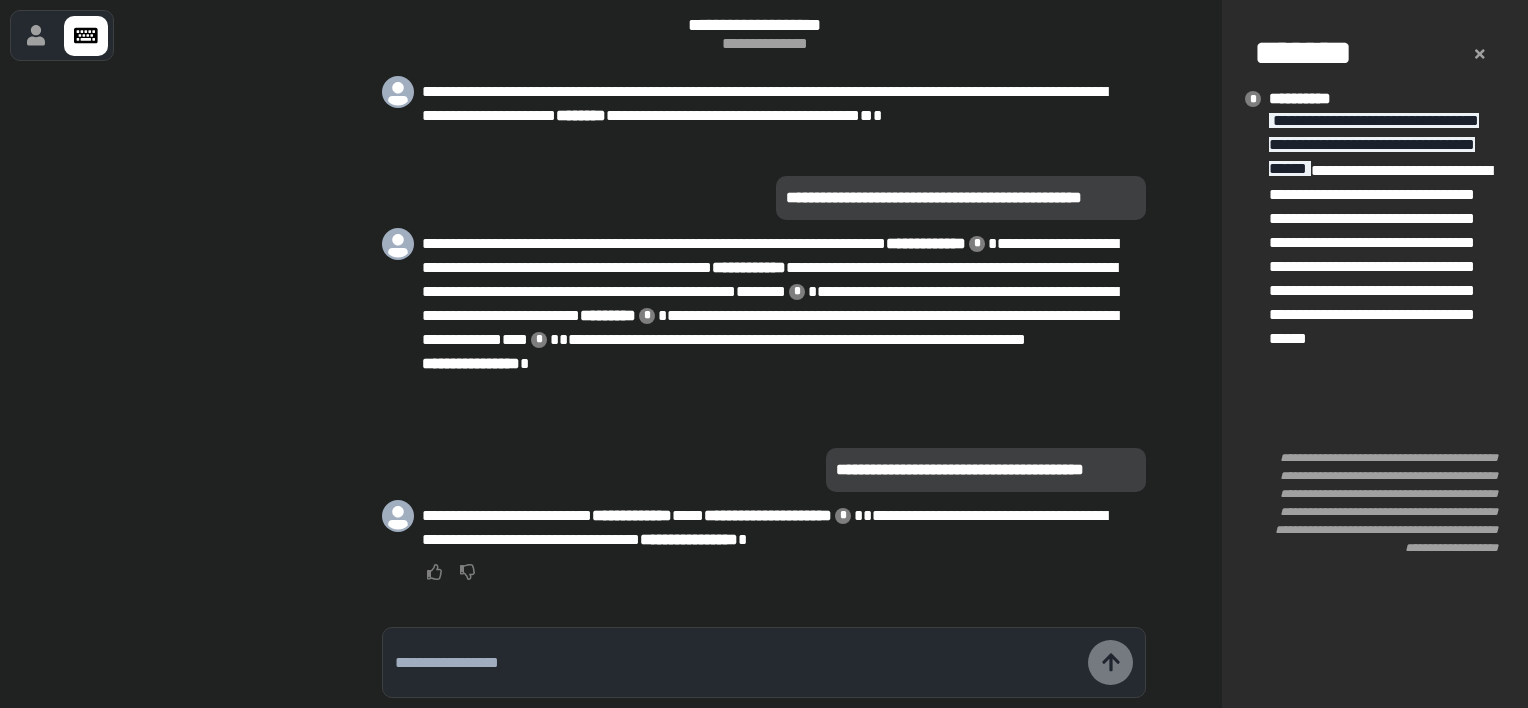 click on "*" at bounding box center (843, 516) 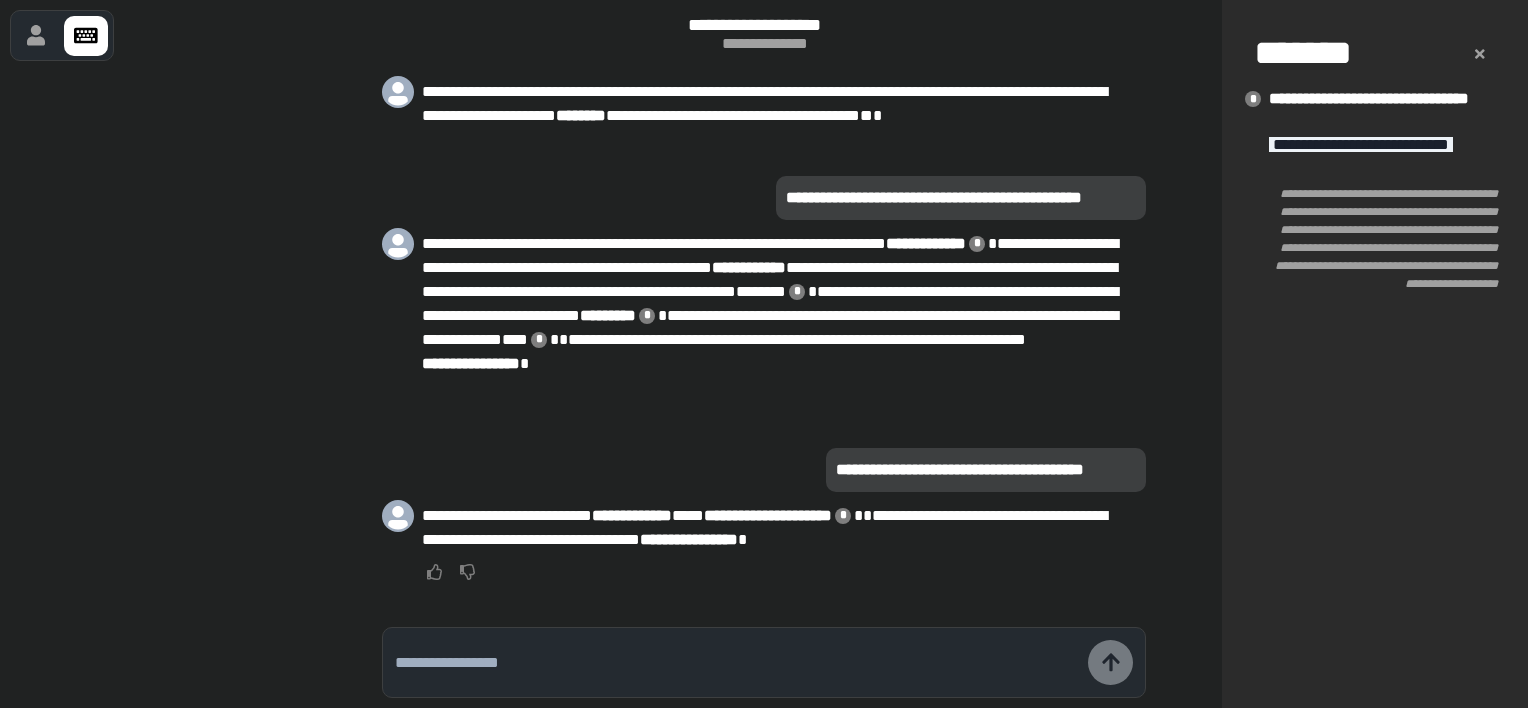 click at bounding box center (736, 663) 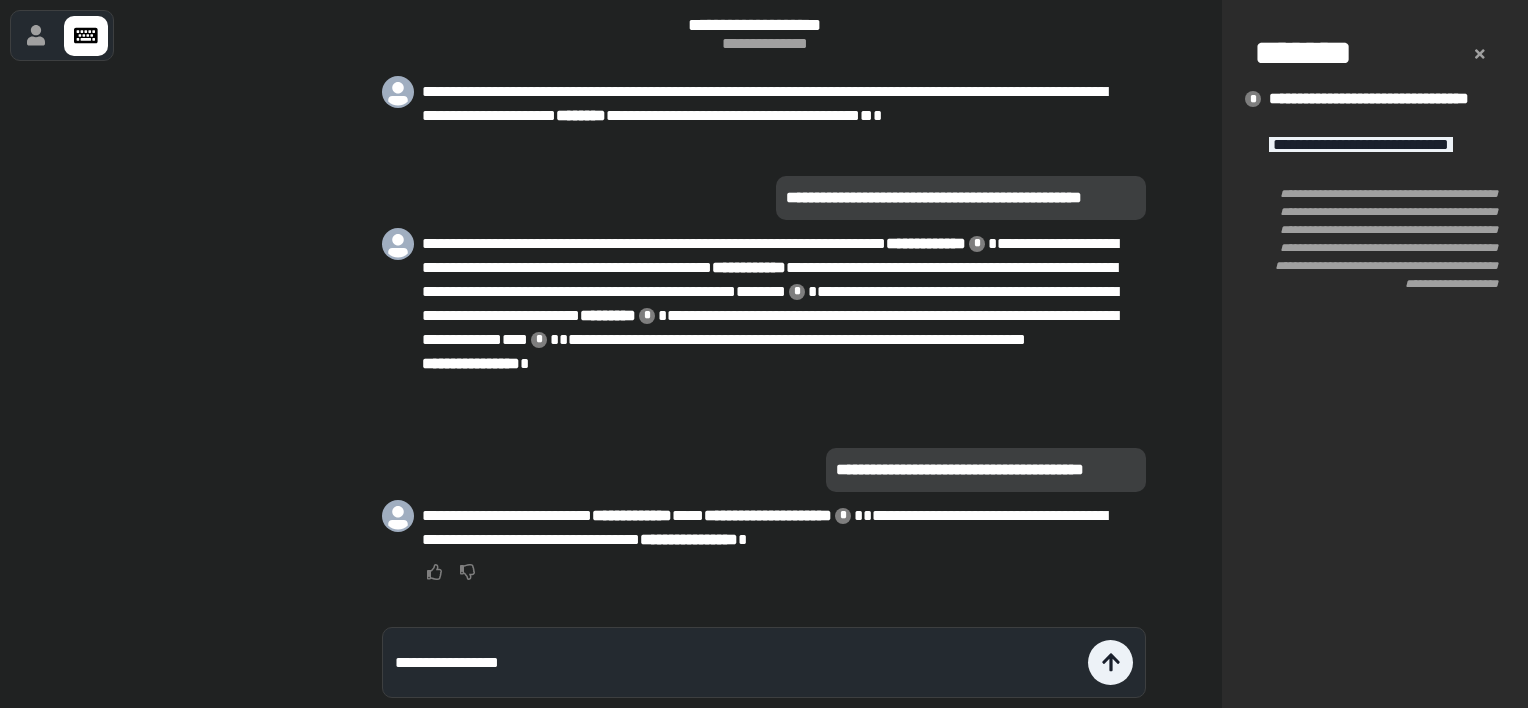 type on "**********" 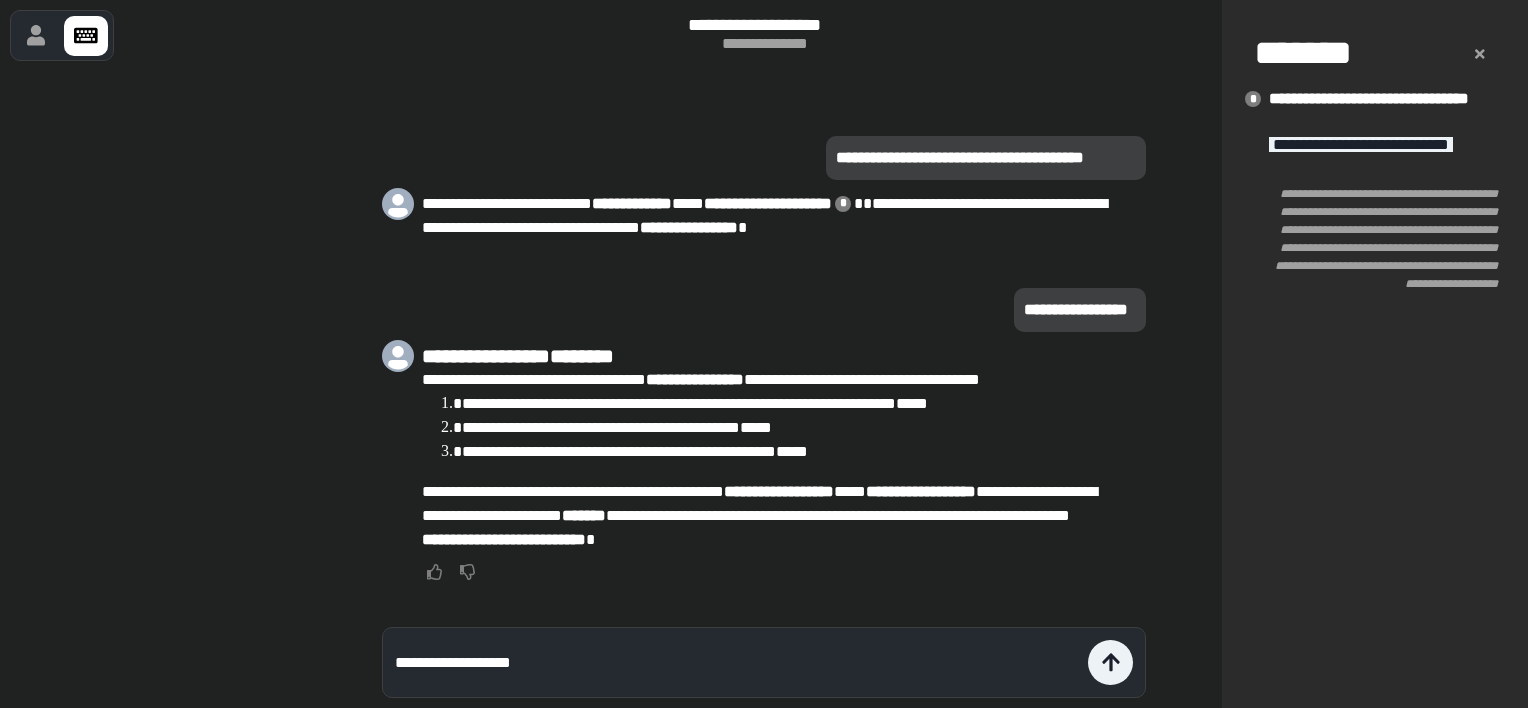 type on "**********" 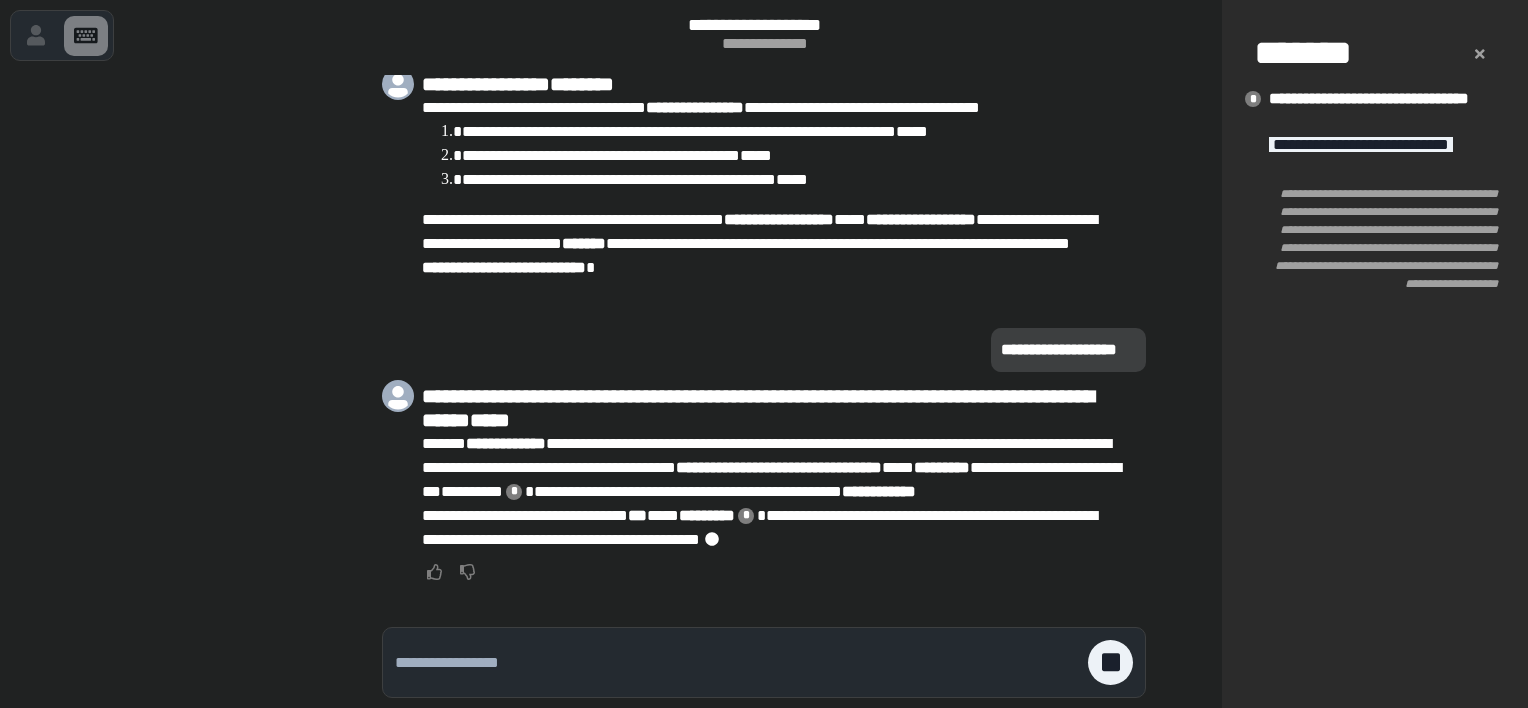 click on "**********" at bounding box center [782, 468] 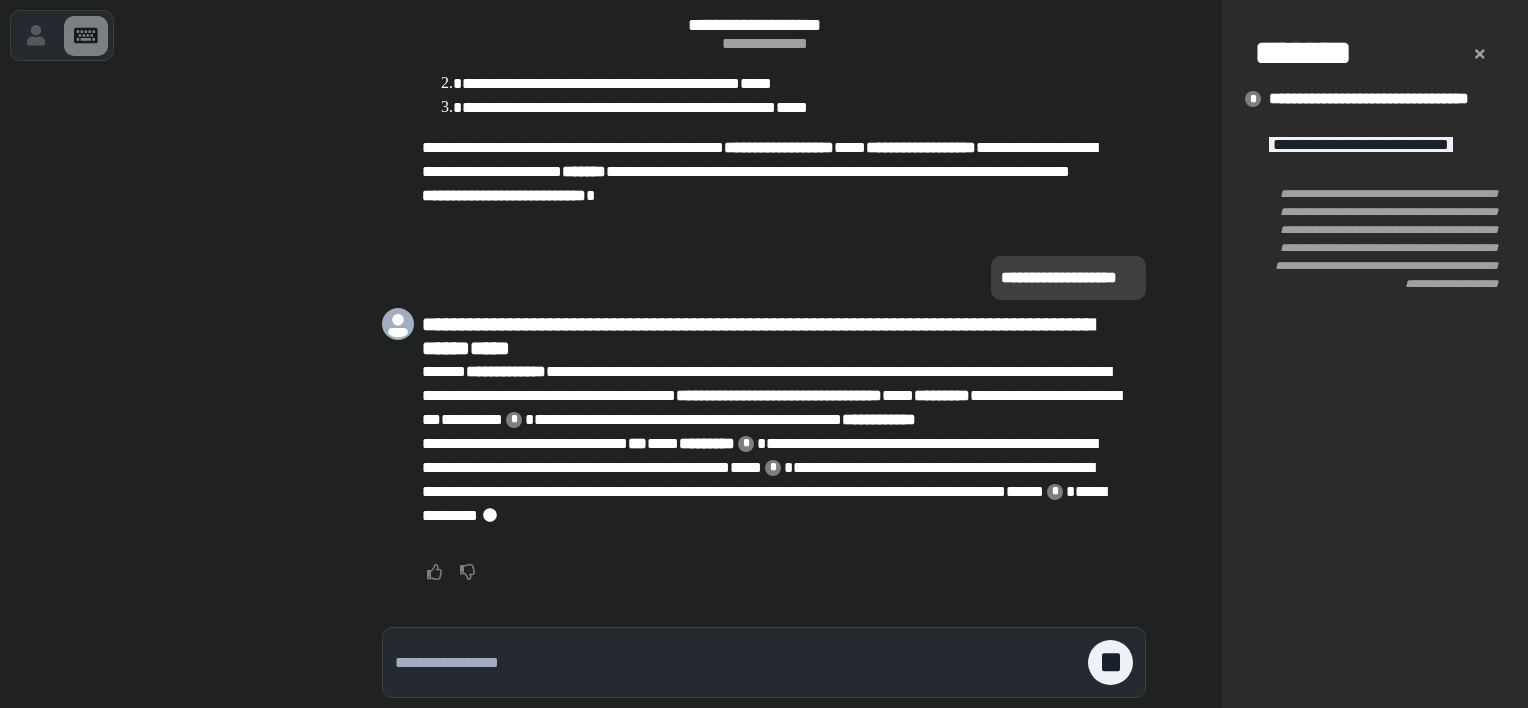 click on "**********" at bounding box center [782, 432] 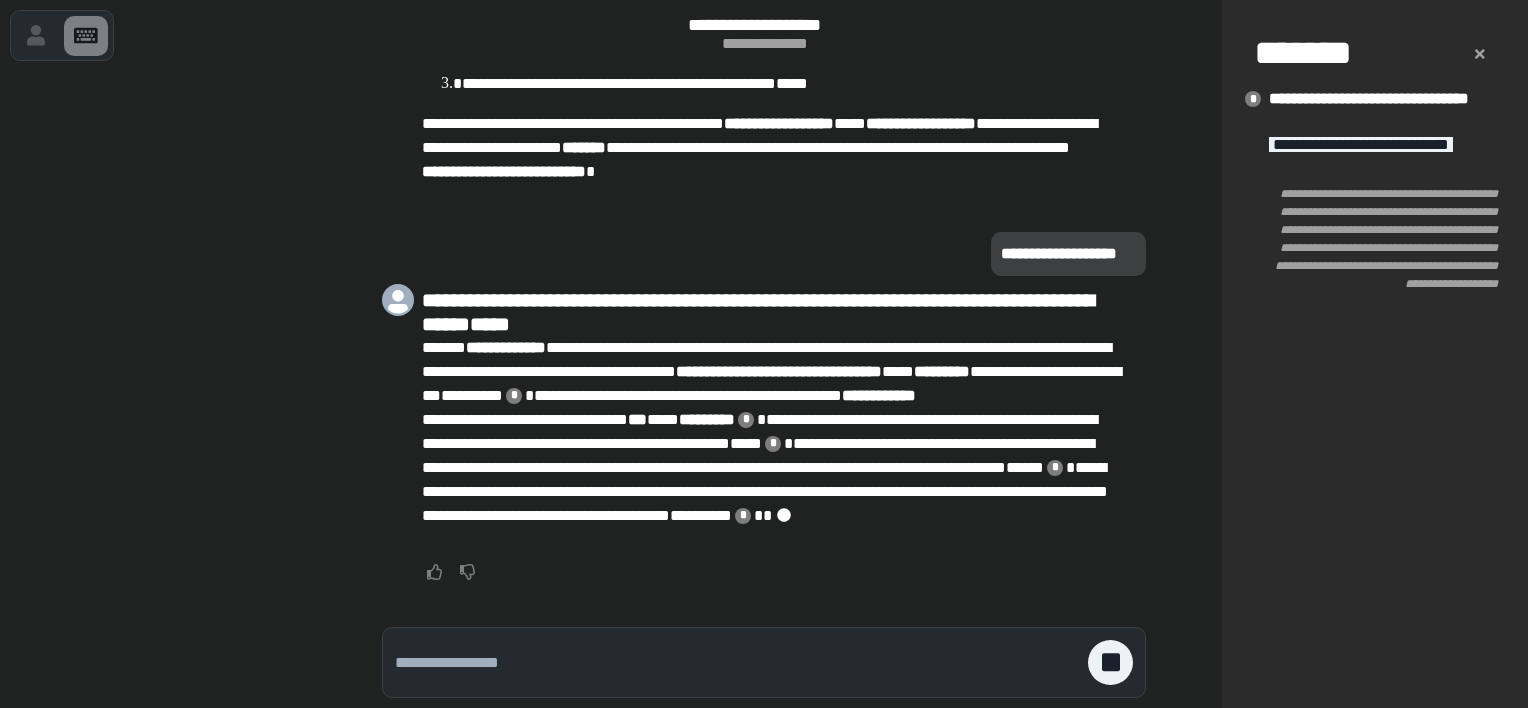 click at bounding box center [736, 663] 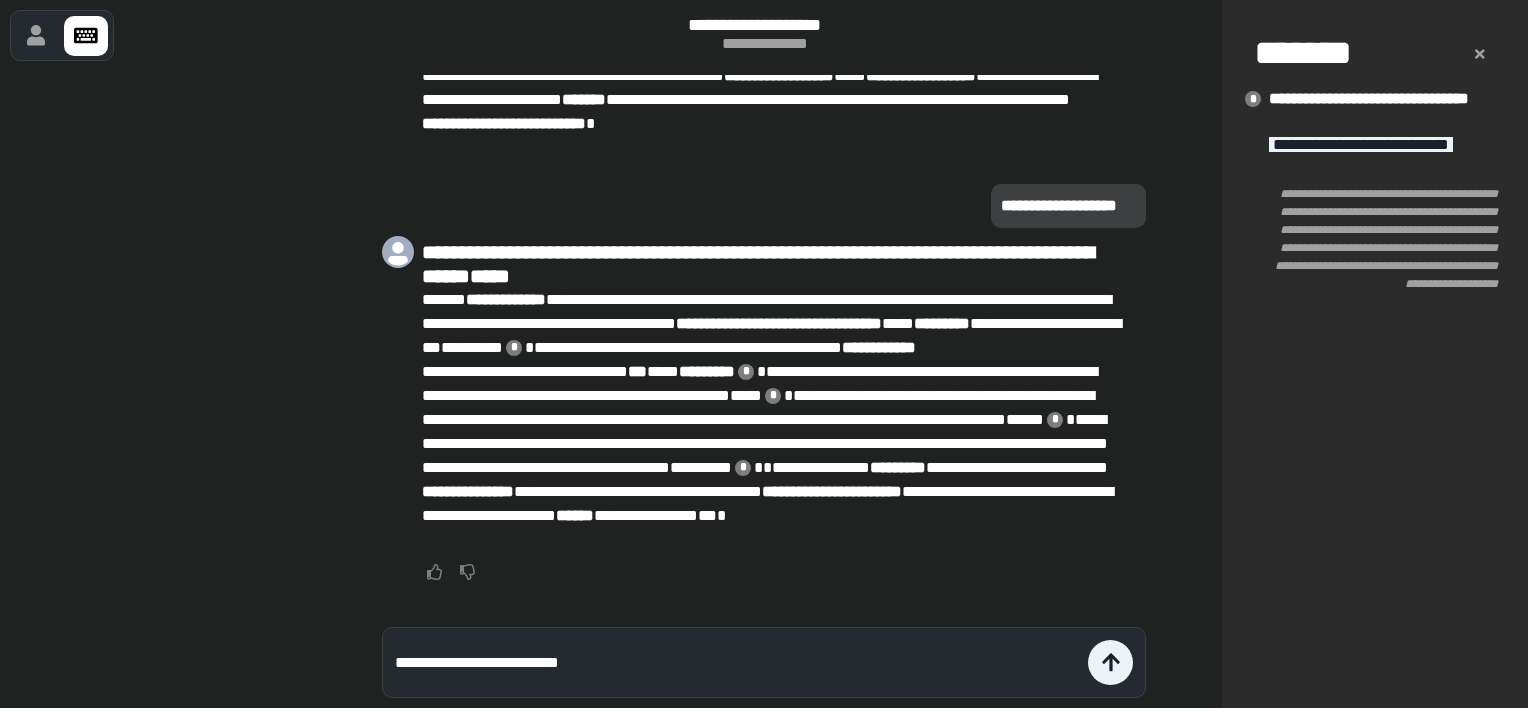 type on "**********" 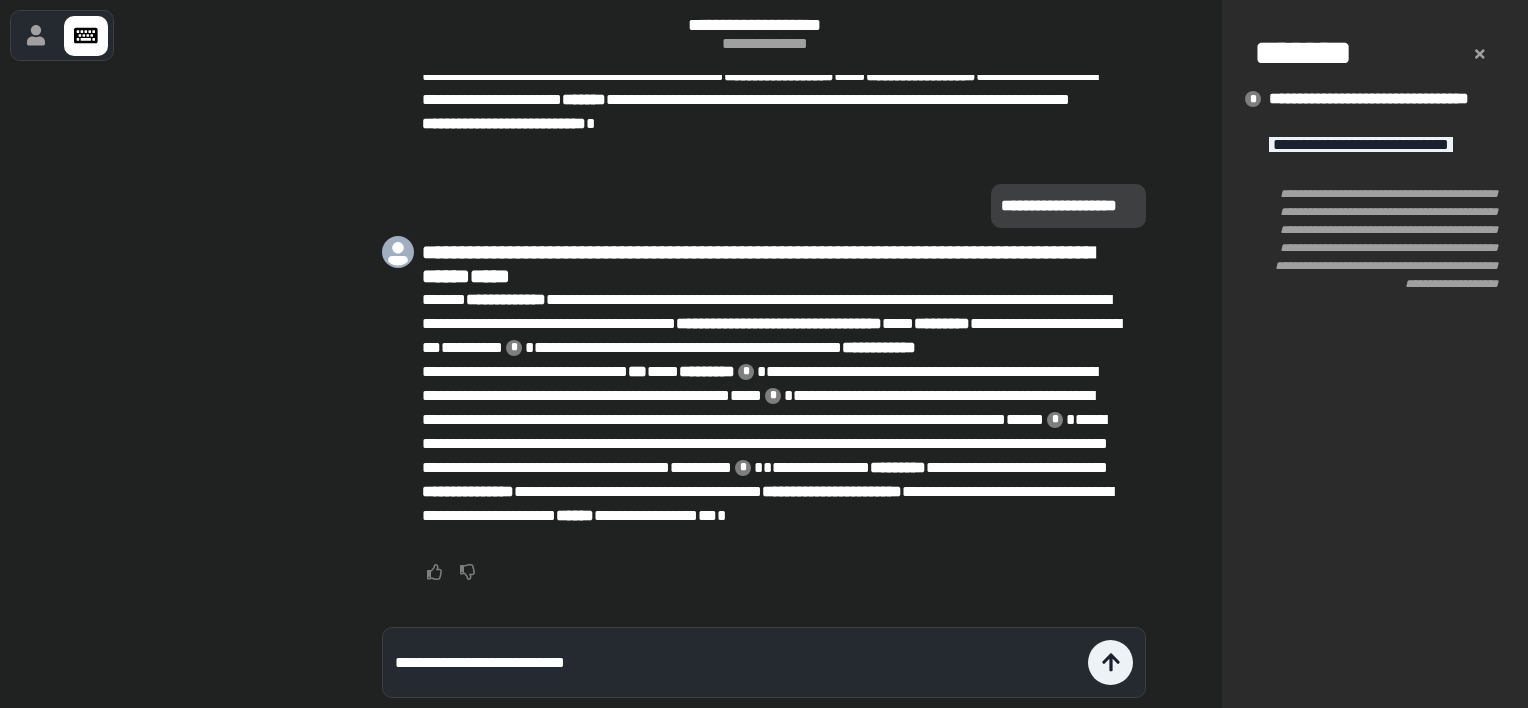 type 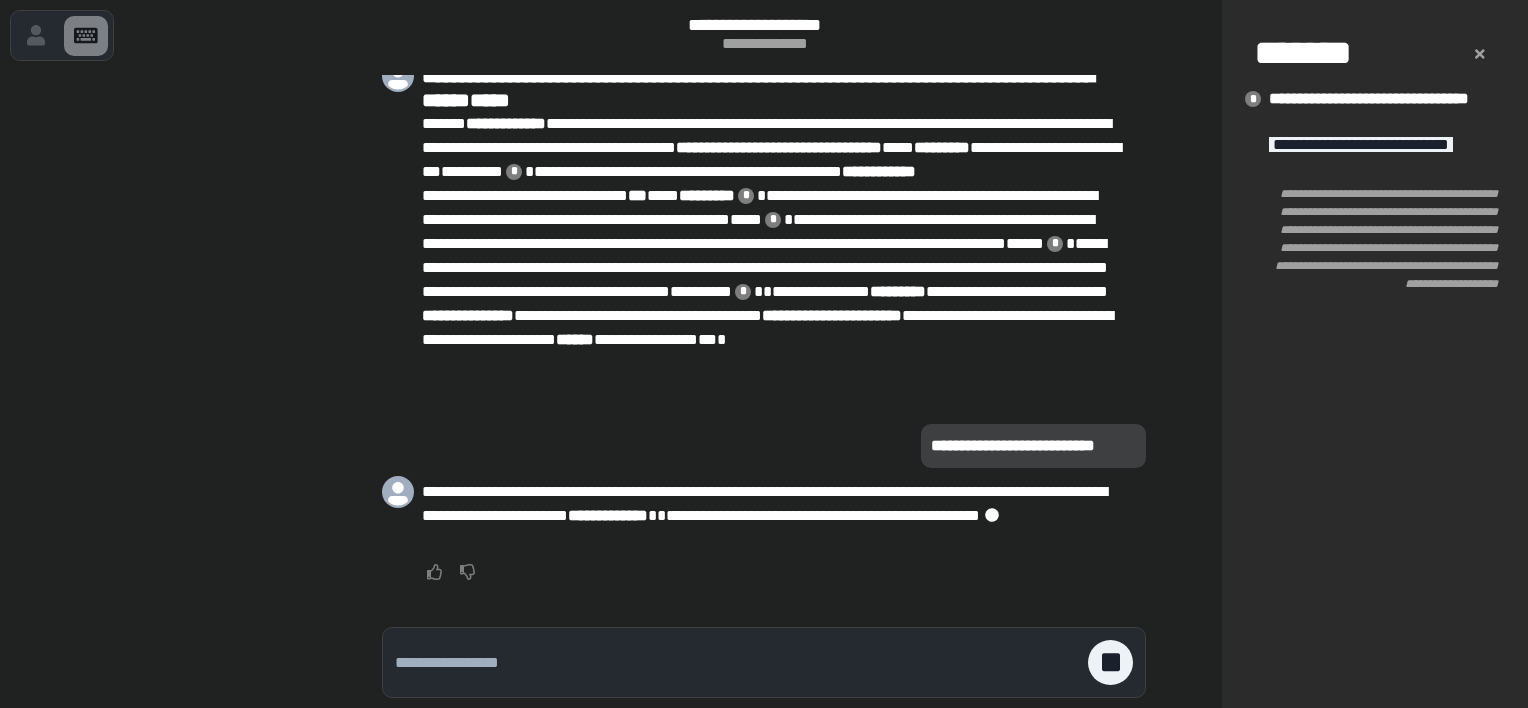 click 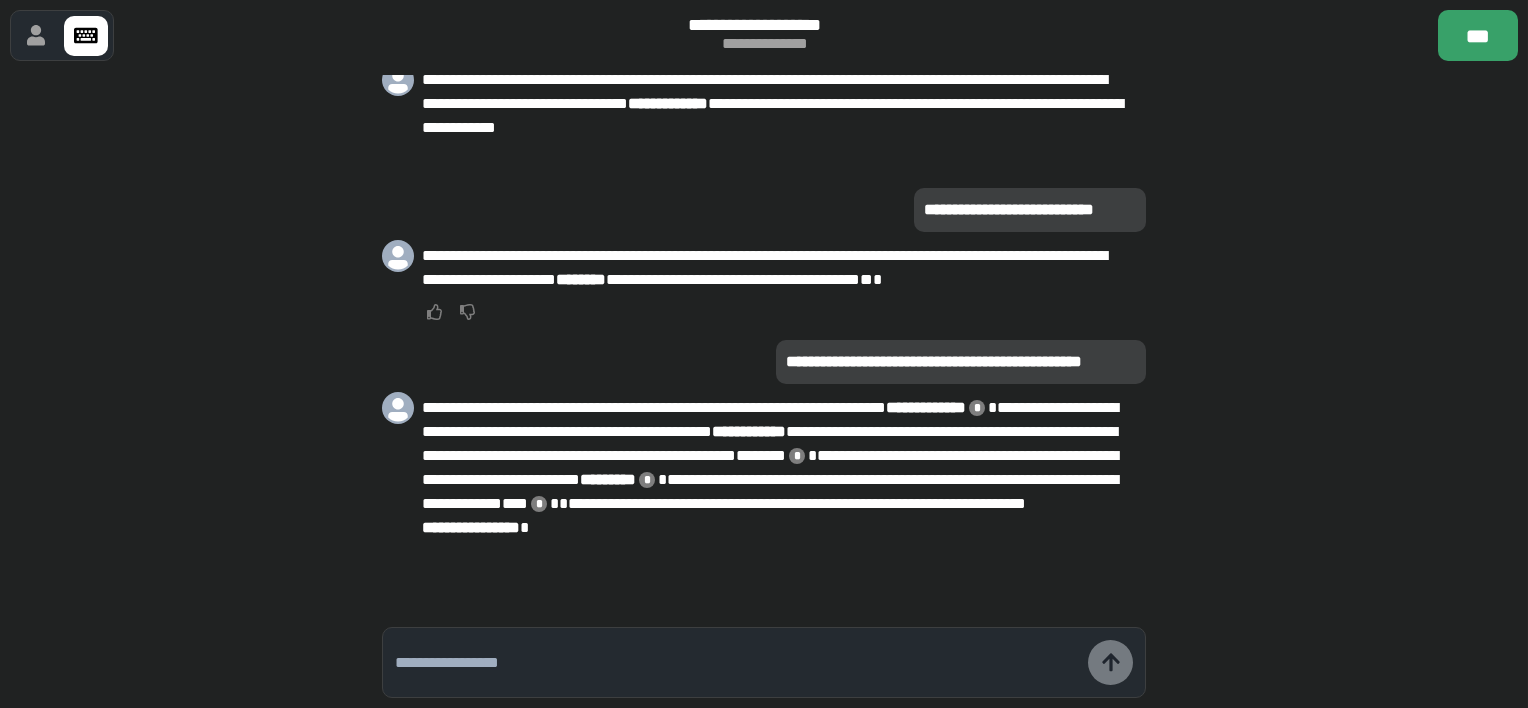 scroll, scrollTop: -1078, scrollLeft: 0, axis: vertical 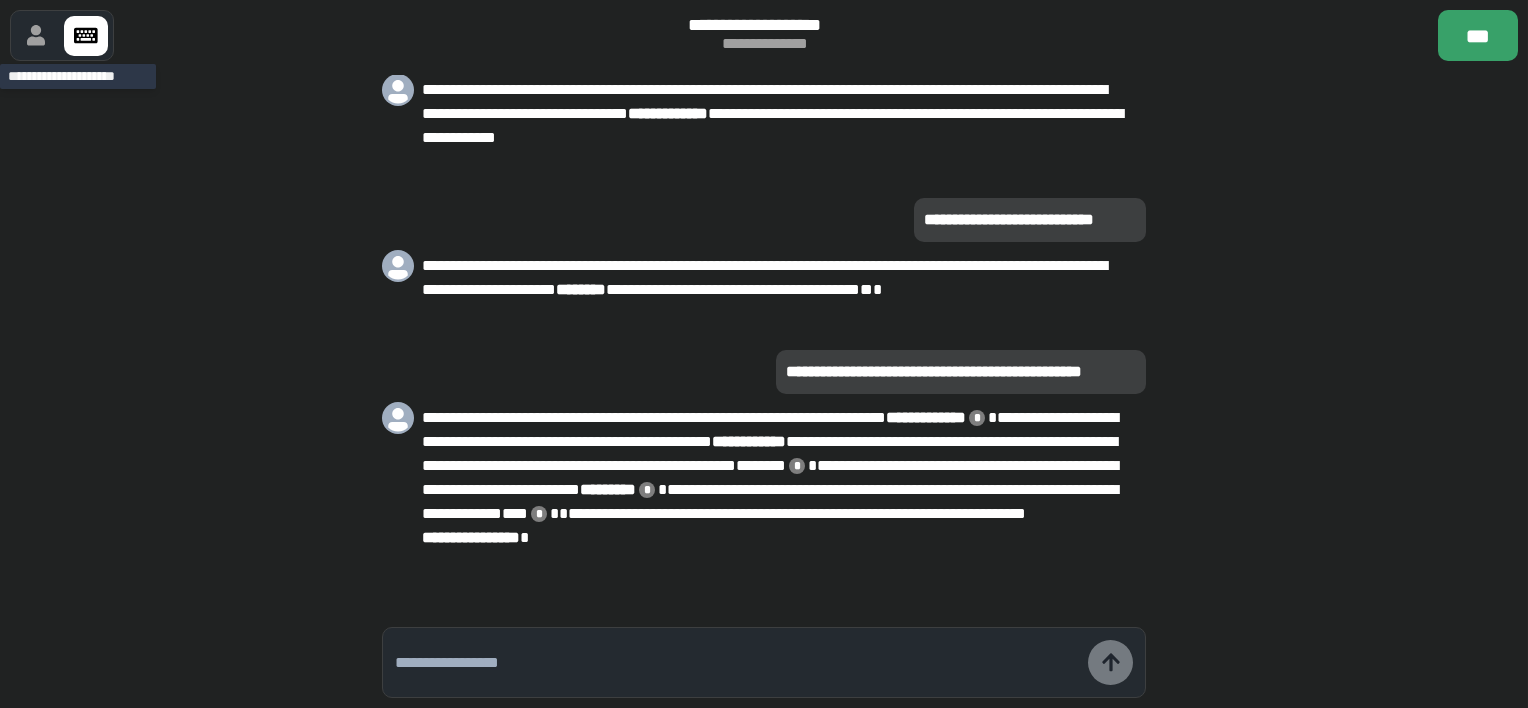 click 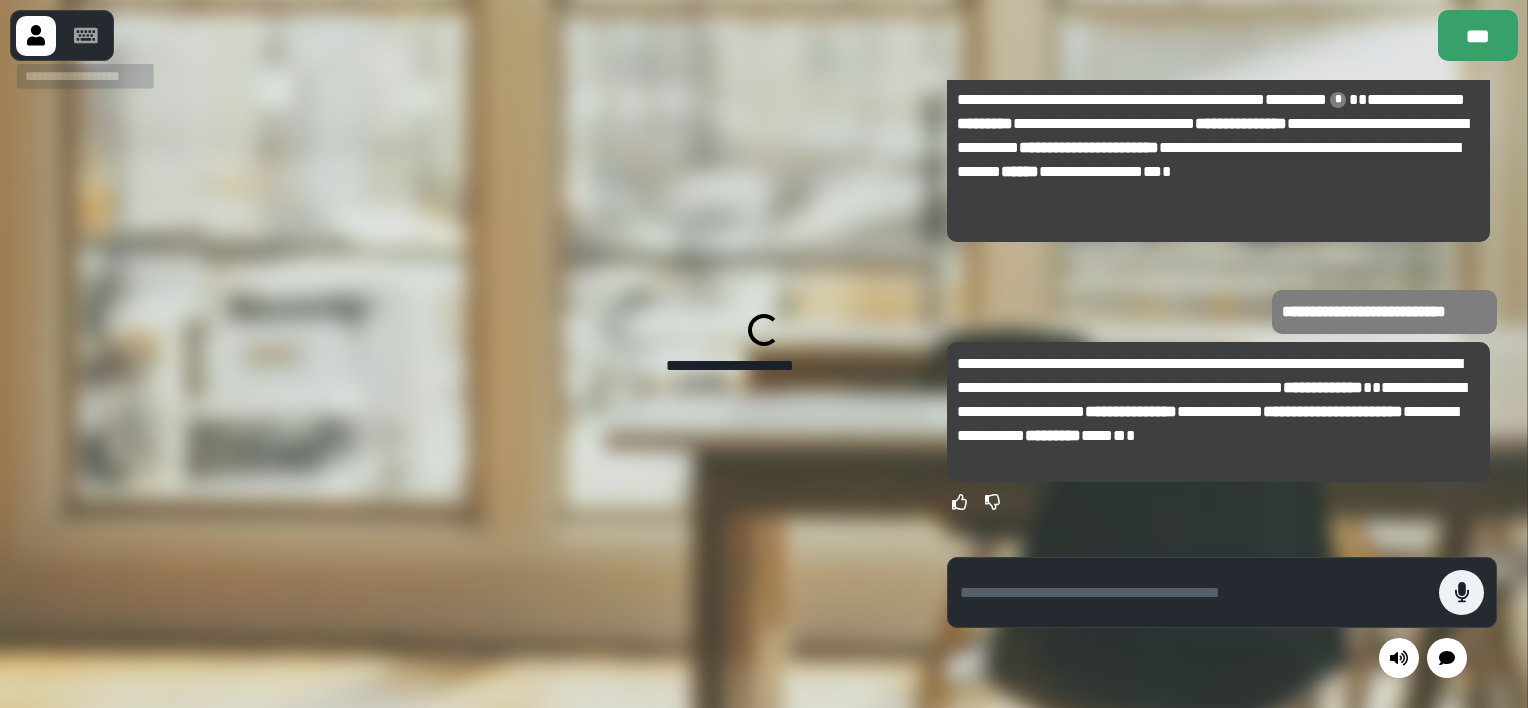 click 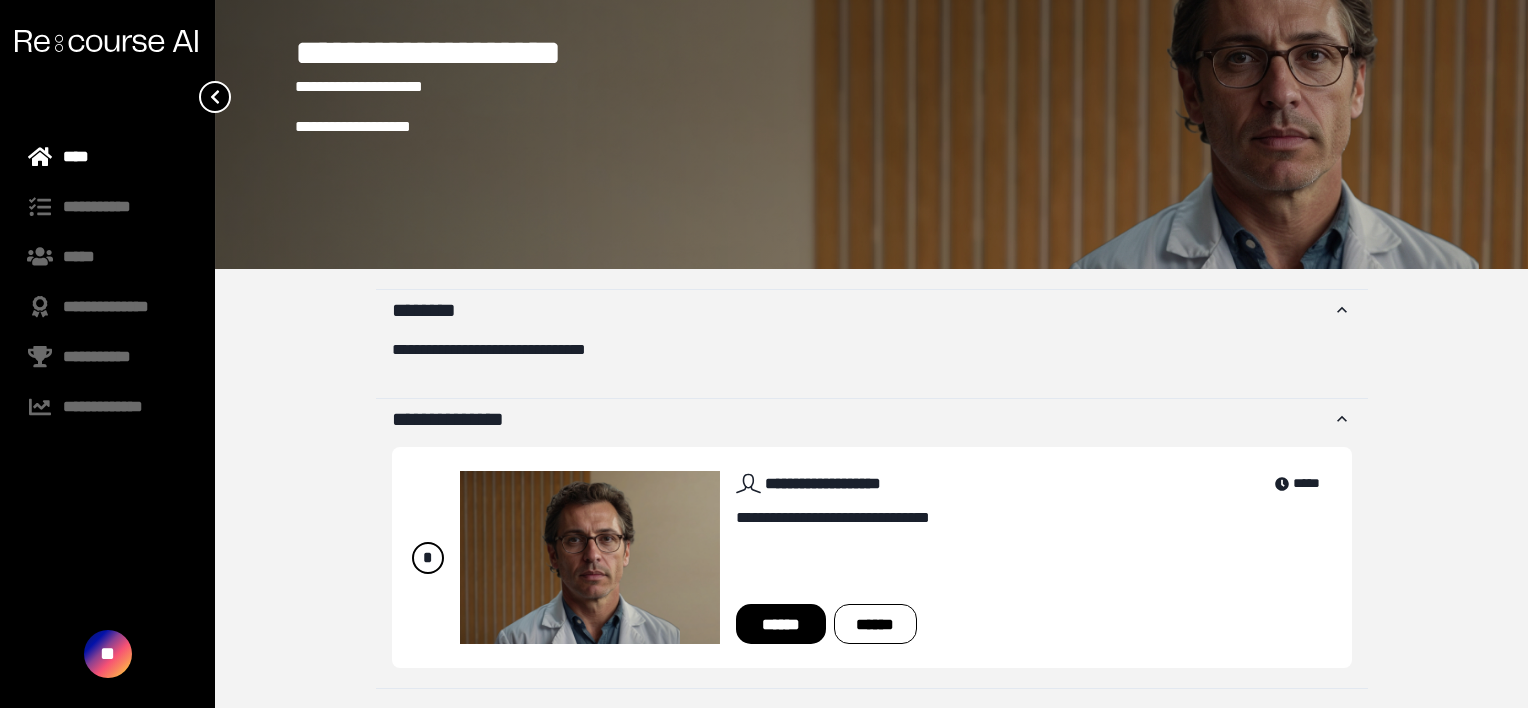 click 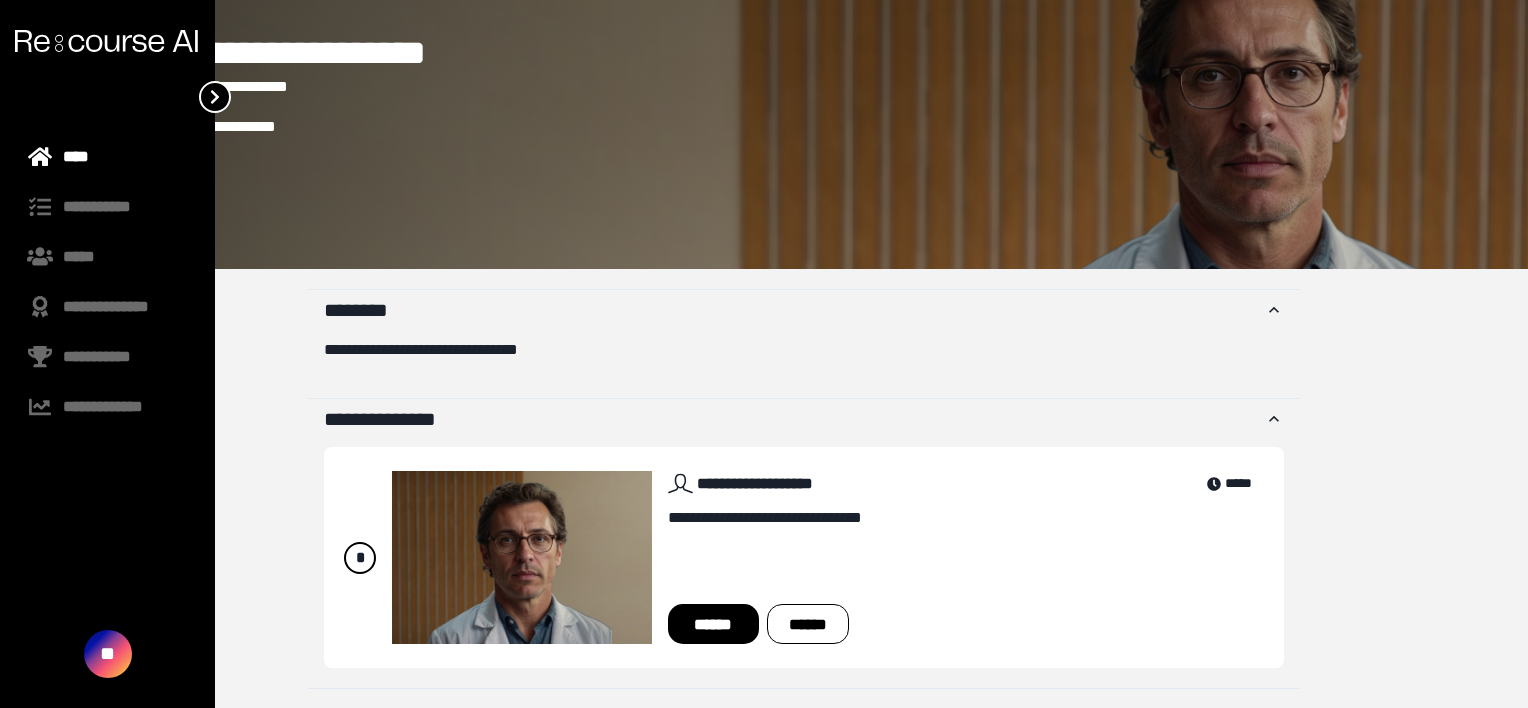 click on "****" at bounding box center (106, 157) 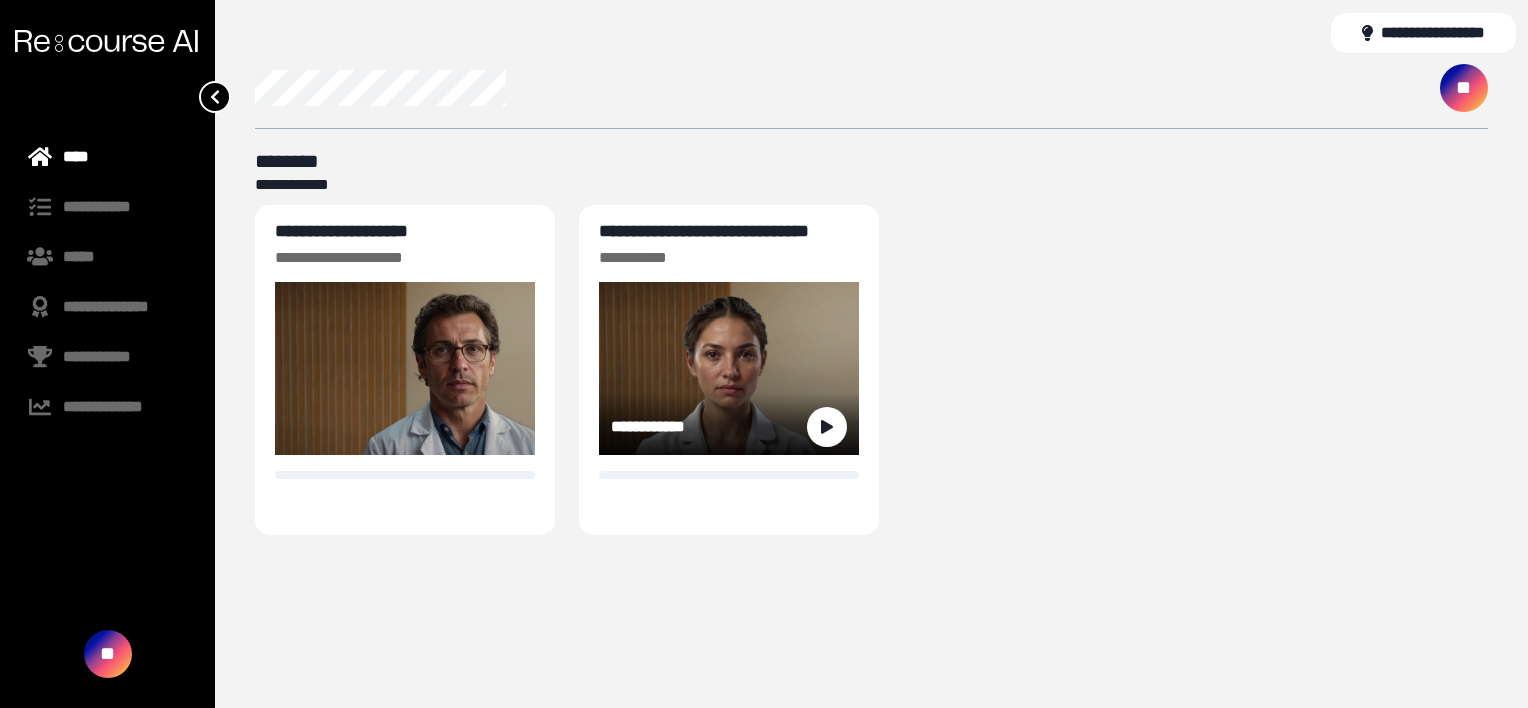 click on "**********" at bounding box center [704, 231] 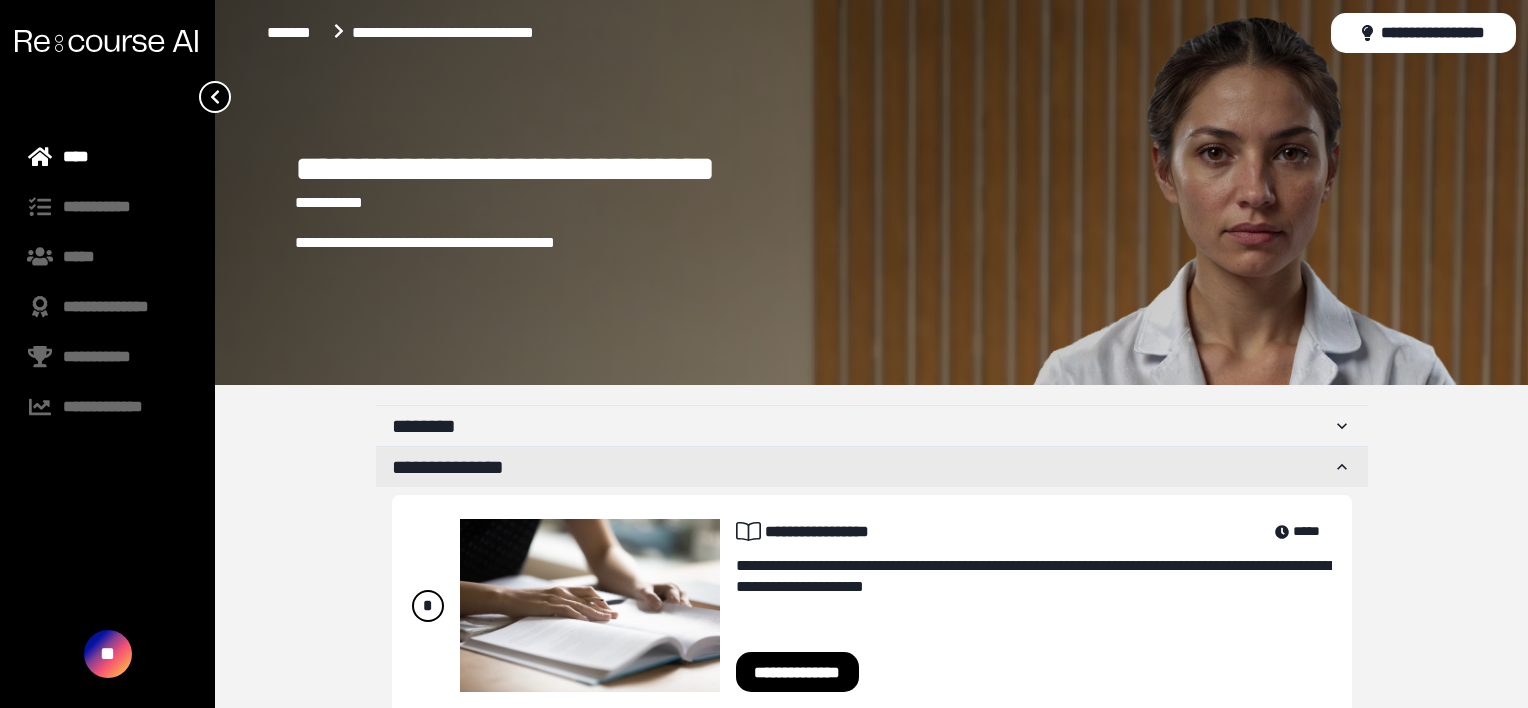 scroll, scrollTop: 286, scrollLeft: 0, axis: vertical 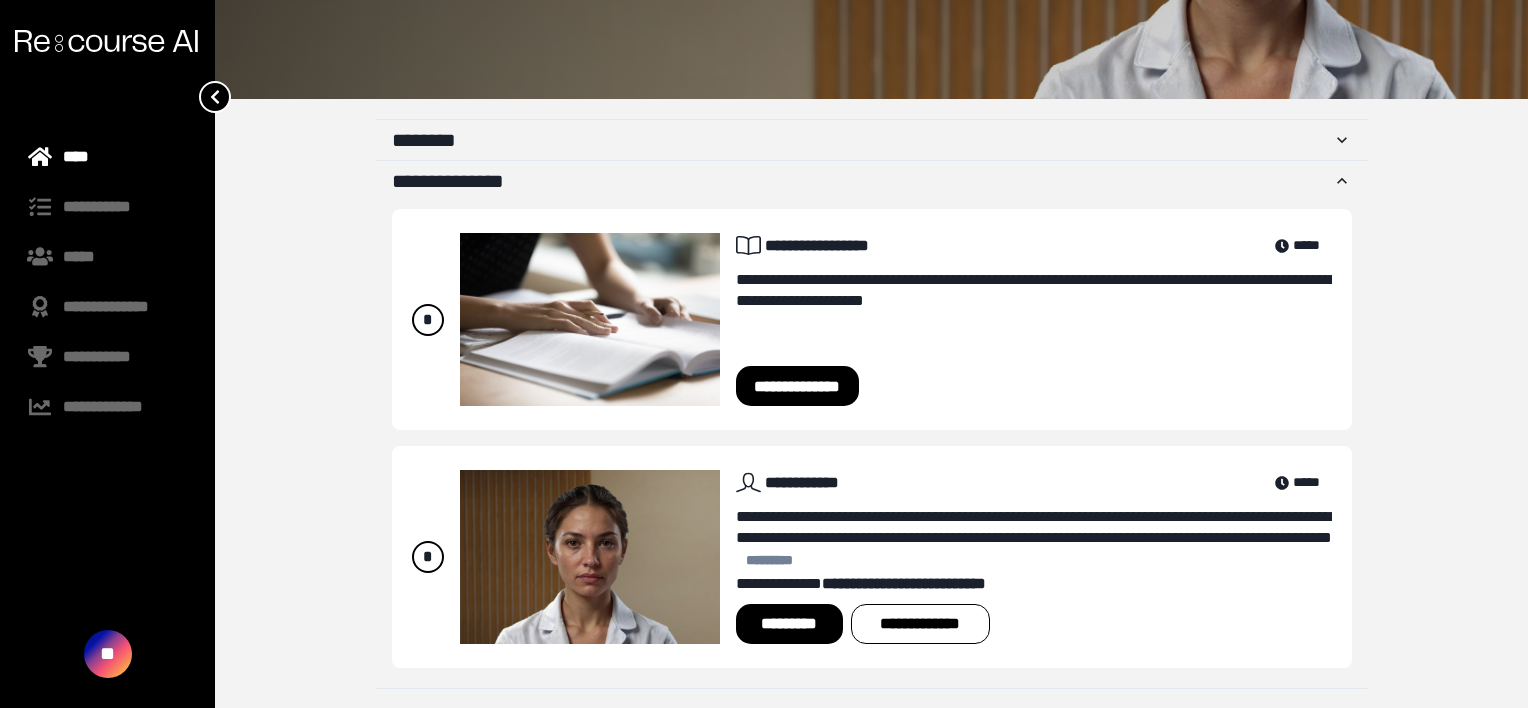 click on "*********" at bounding box center [789, 624] 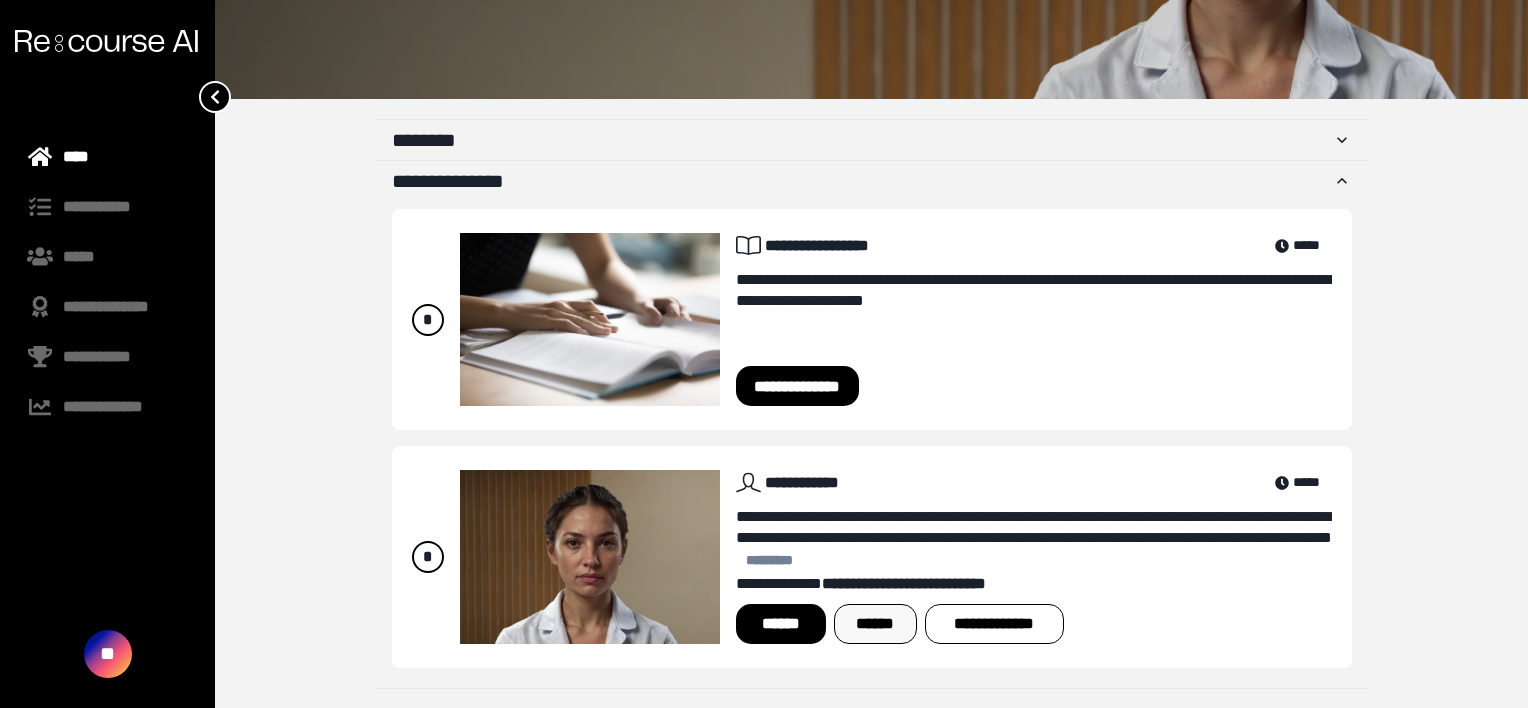 click on "******" at bounding box center [875, 624] 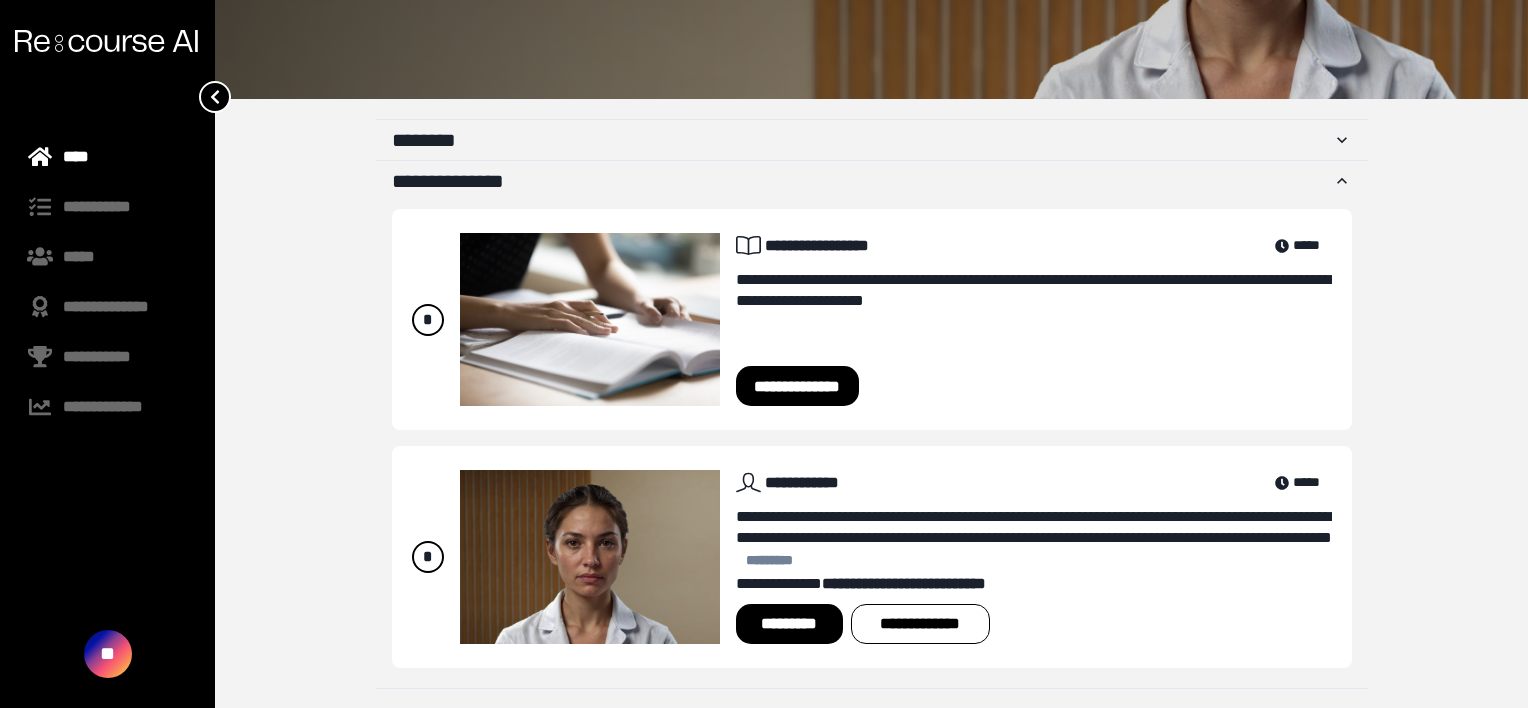 click at bounding box center [106, 41] 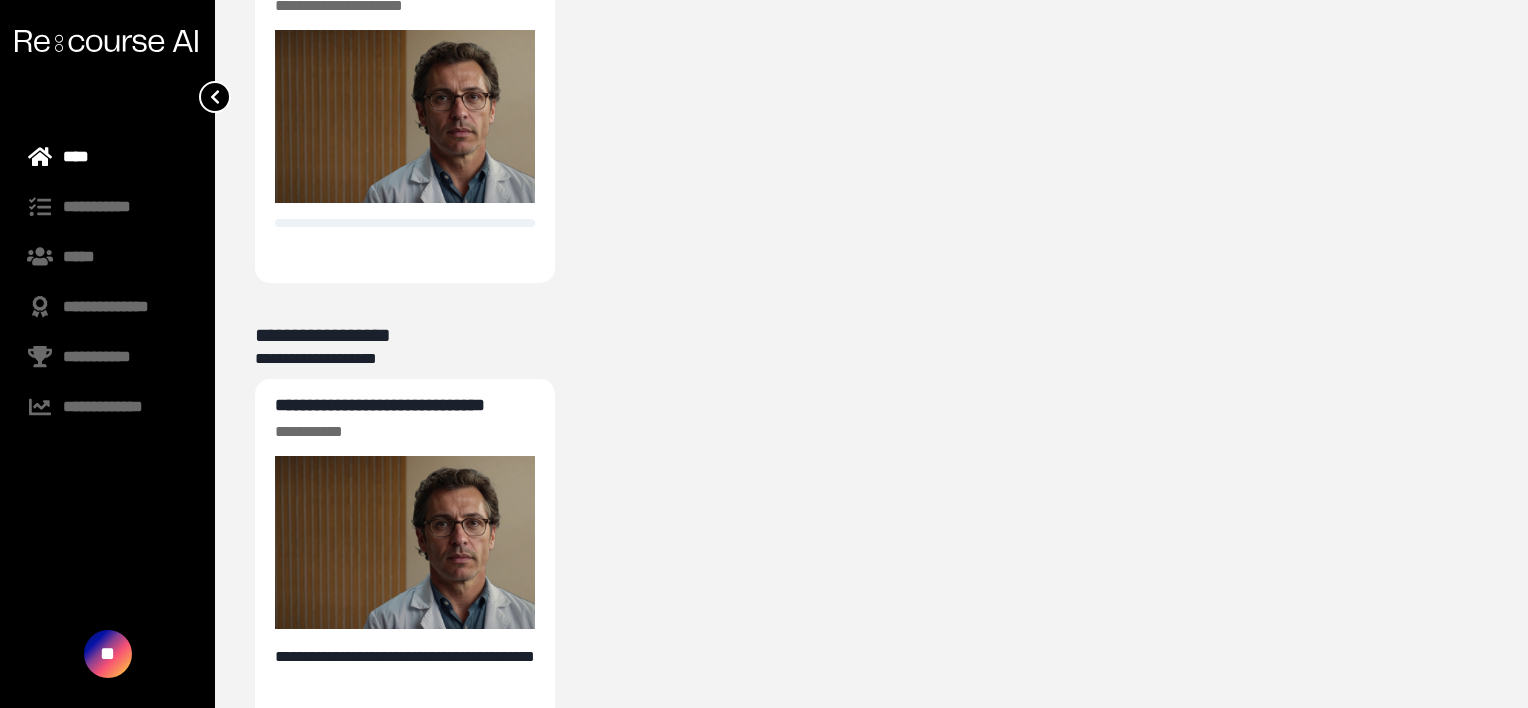 scroll, scrollTop: 266, scrollLeft: 0, axis: vertical 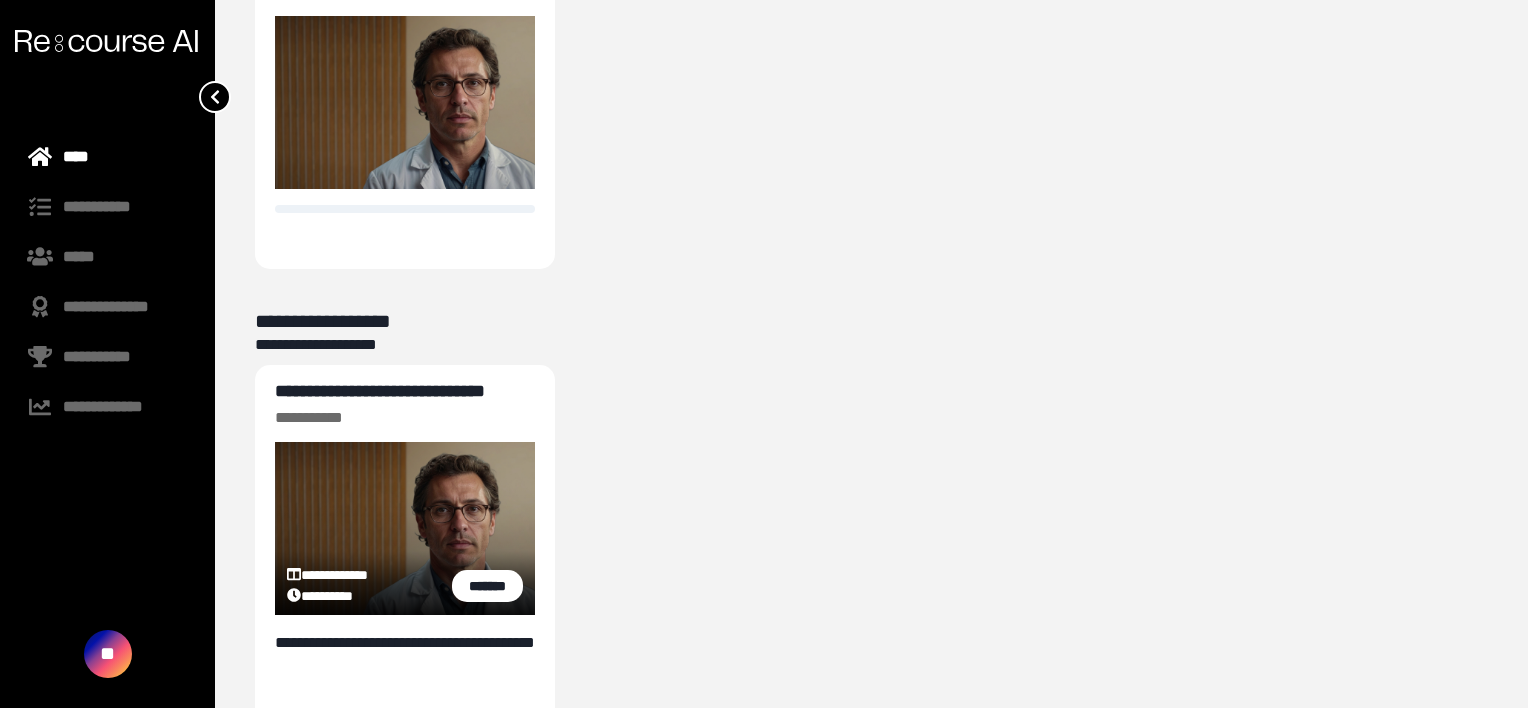 click on "**********" at bounding box center (380, 391) 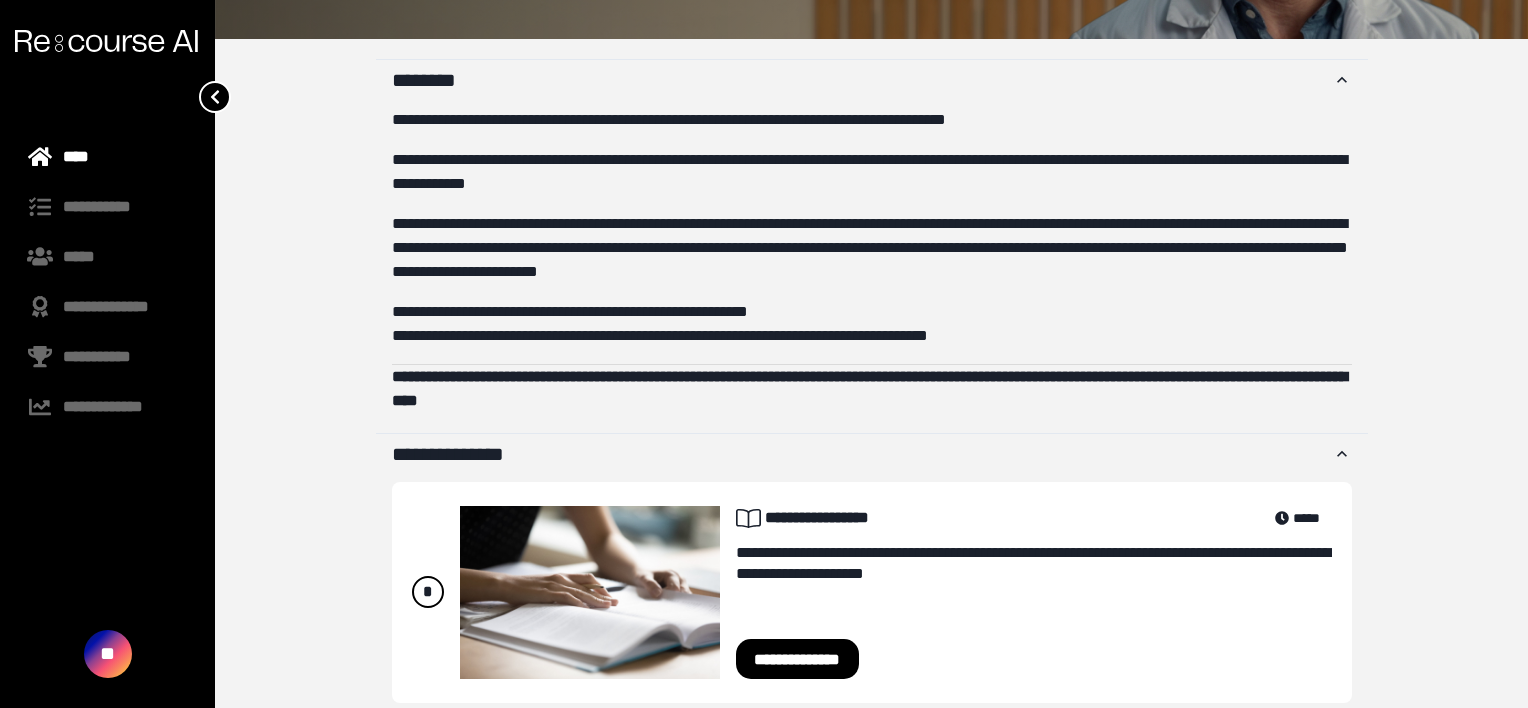 scroll, scrollTop: 635, scrollLeft: 0, axis: vertical 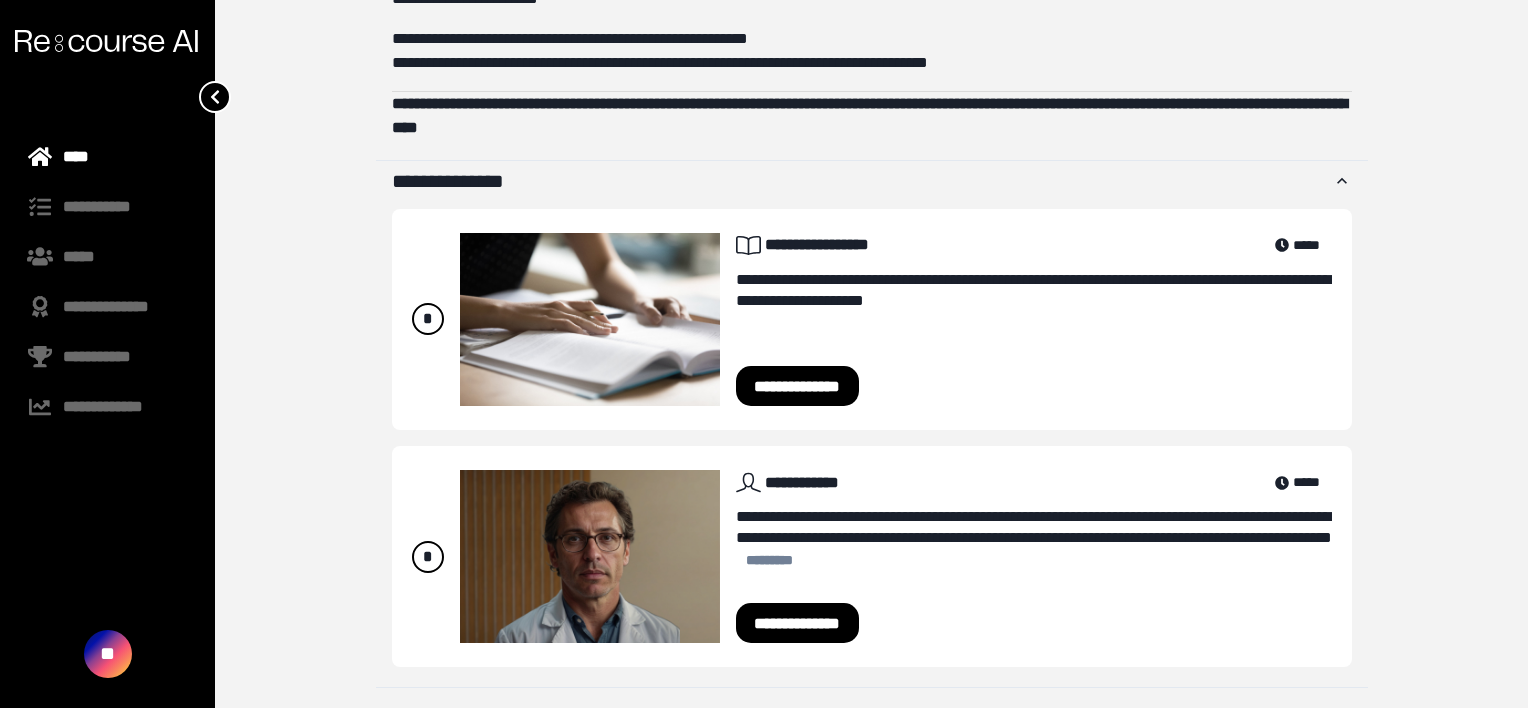 click on "**********" at bounding box center [798, 623] 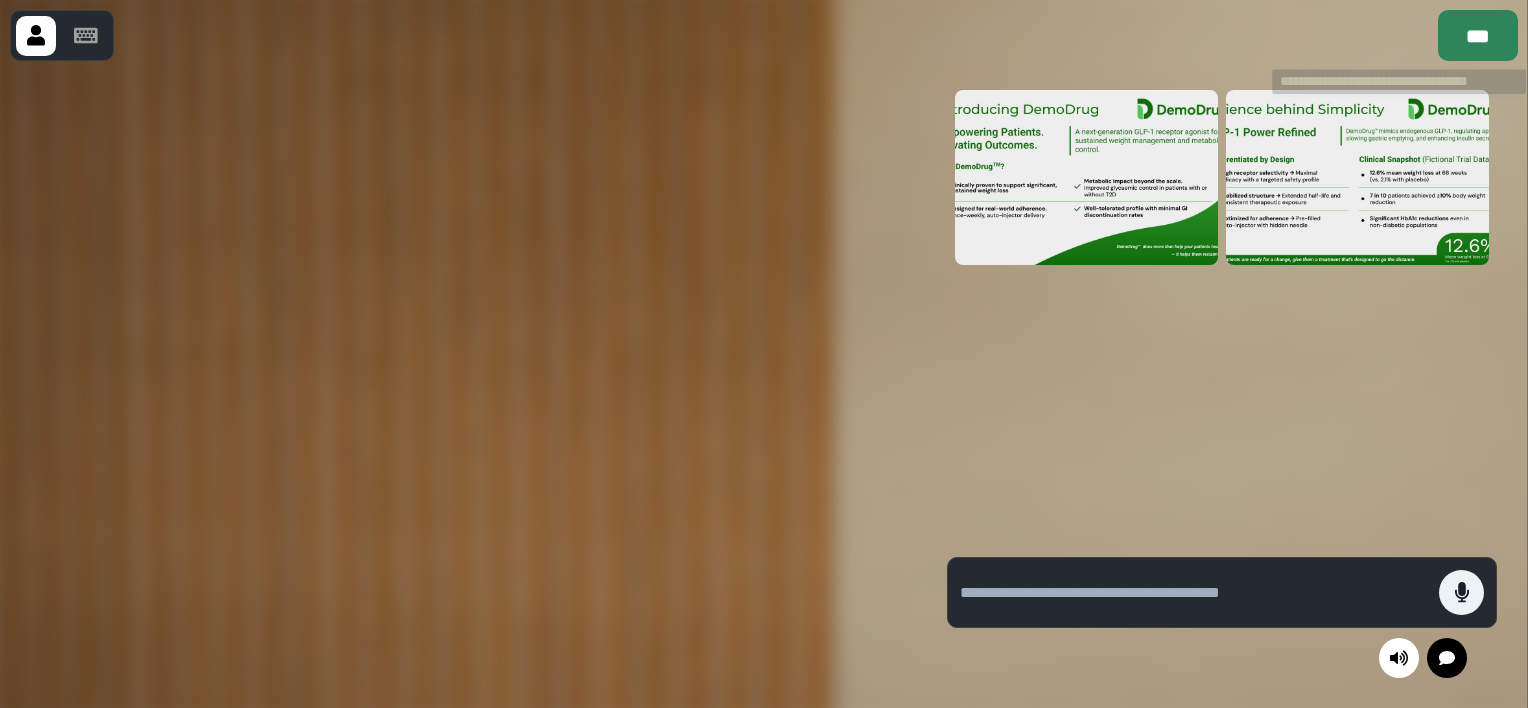 click on "***" at bounding box center (1478, 35) 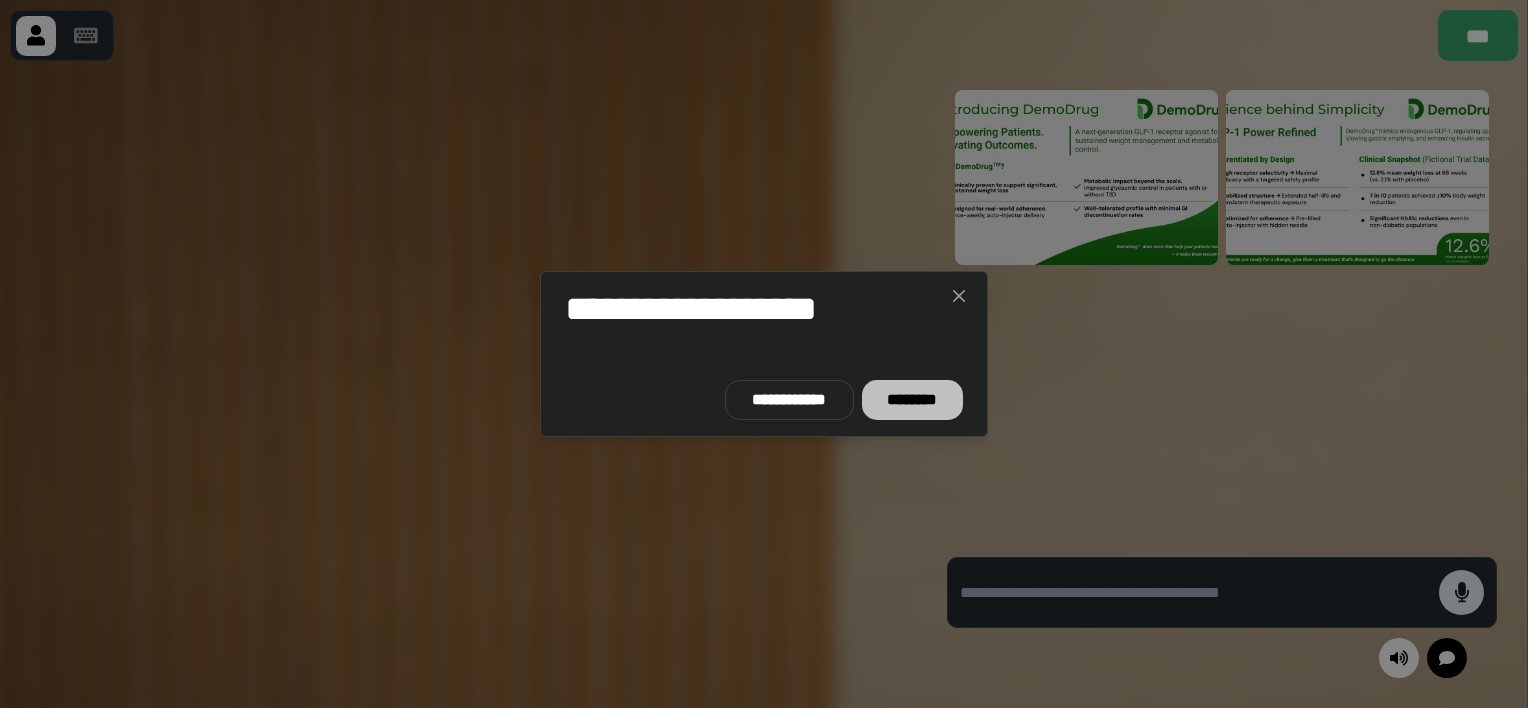 click on "********" at bounding box center (912, 400) 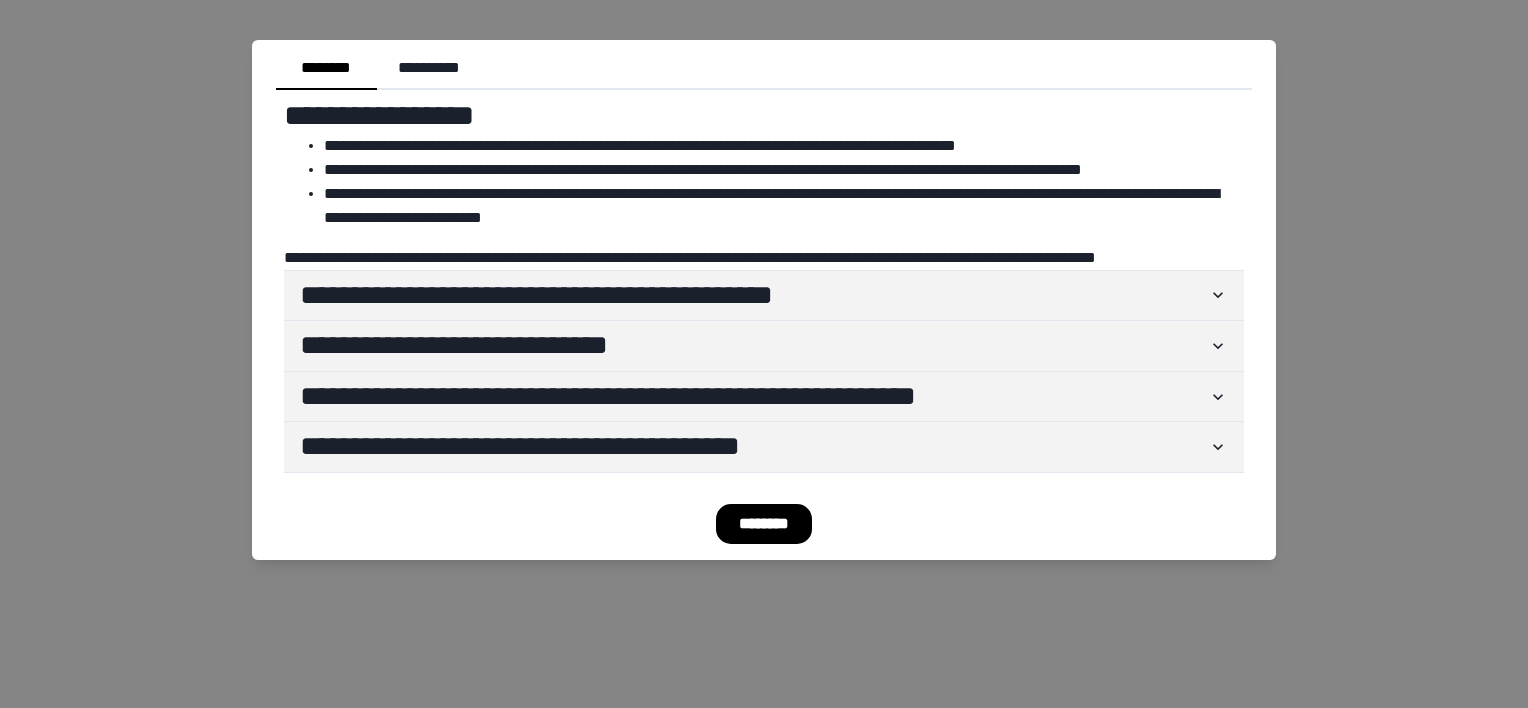 click on "********" at bounding box center (764, 524) 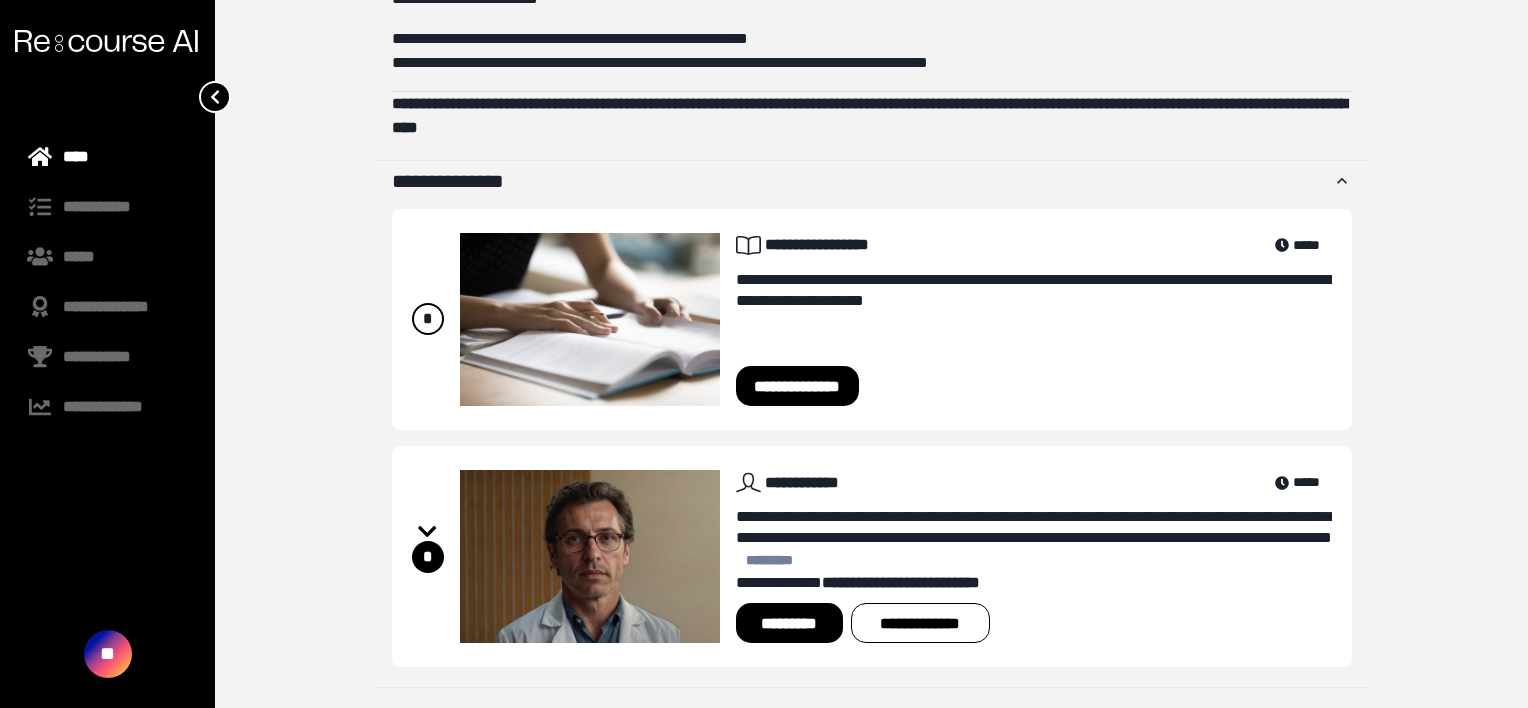 click on "*********" at bounding box center (789, 623) 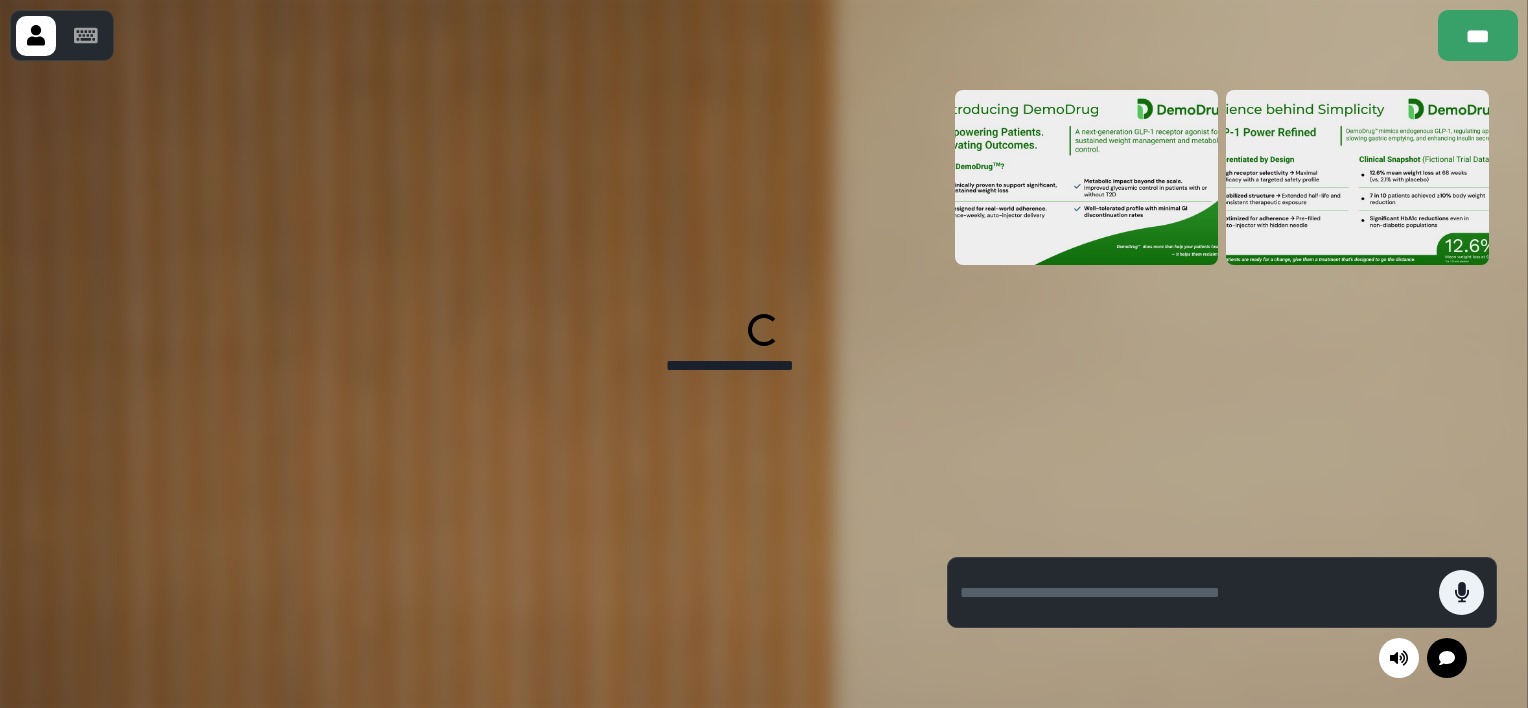 click at bounding box center (458, 384) 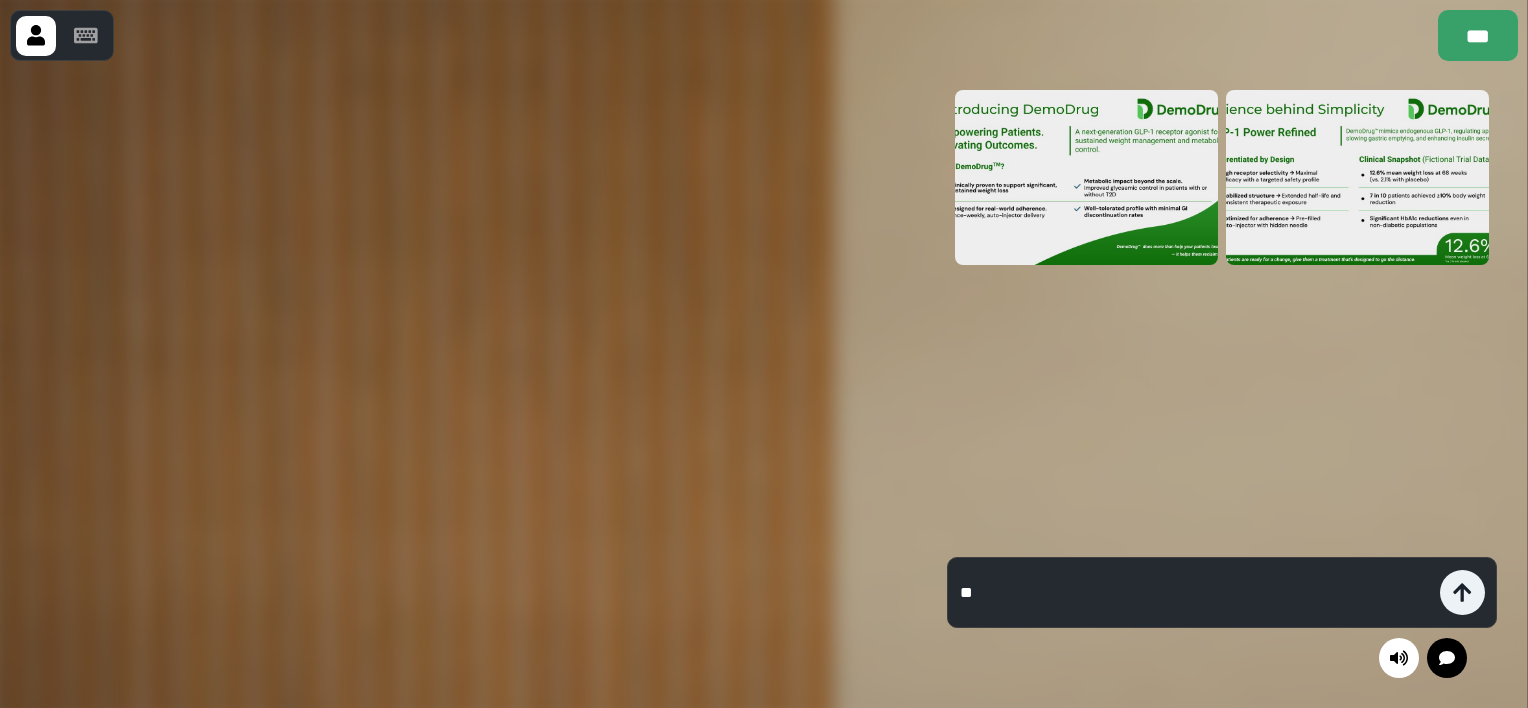 type on "*" 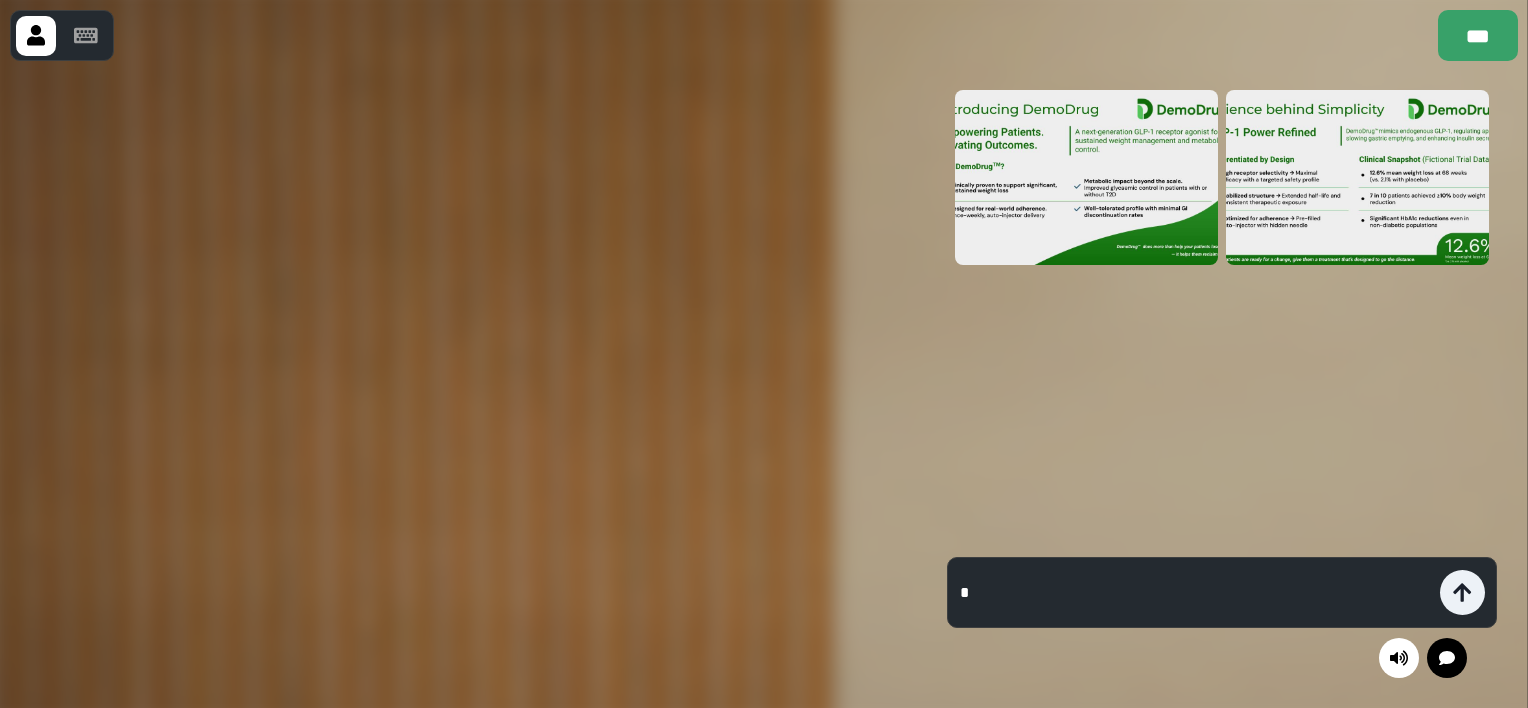 type 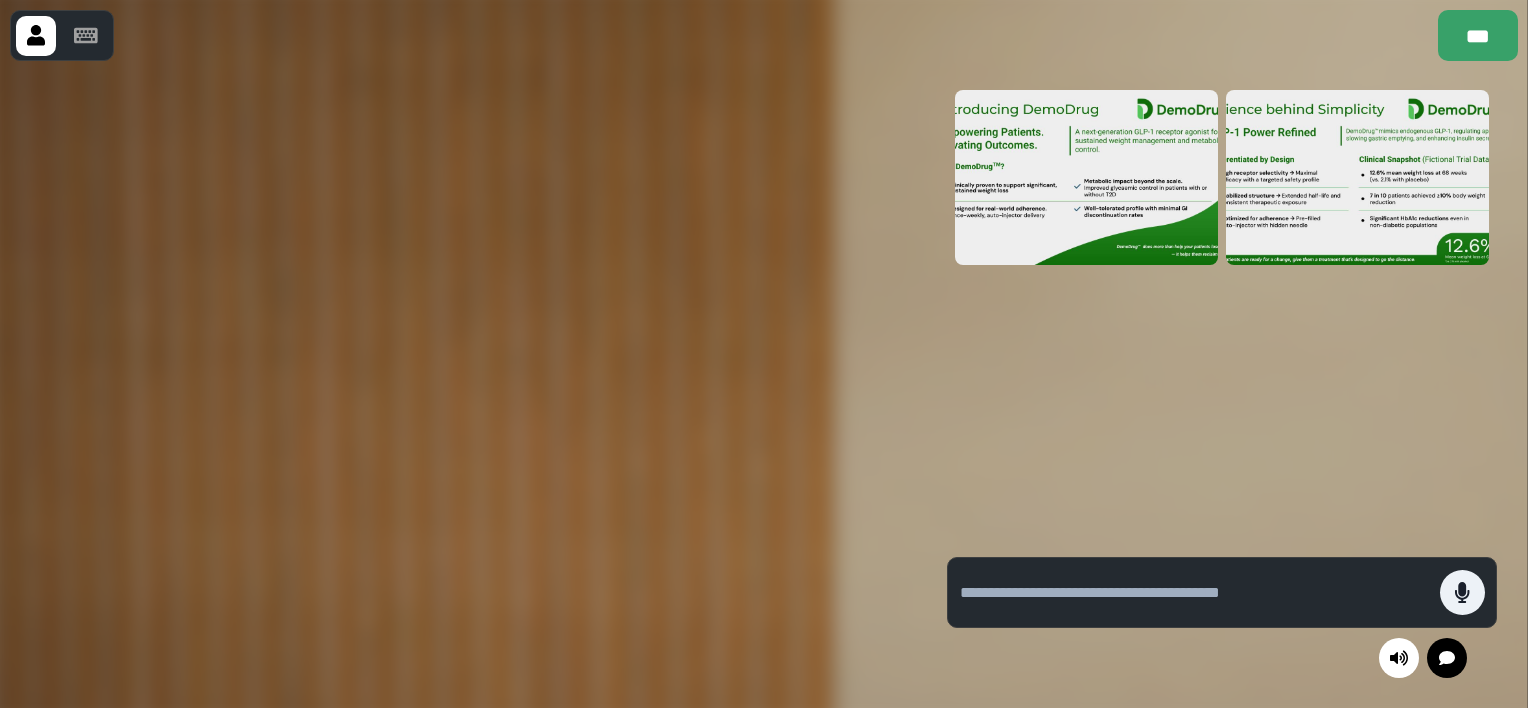 click at bounding box center [458, 384] 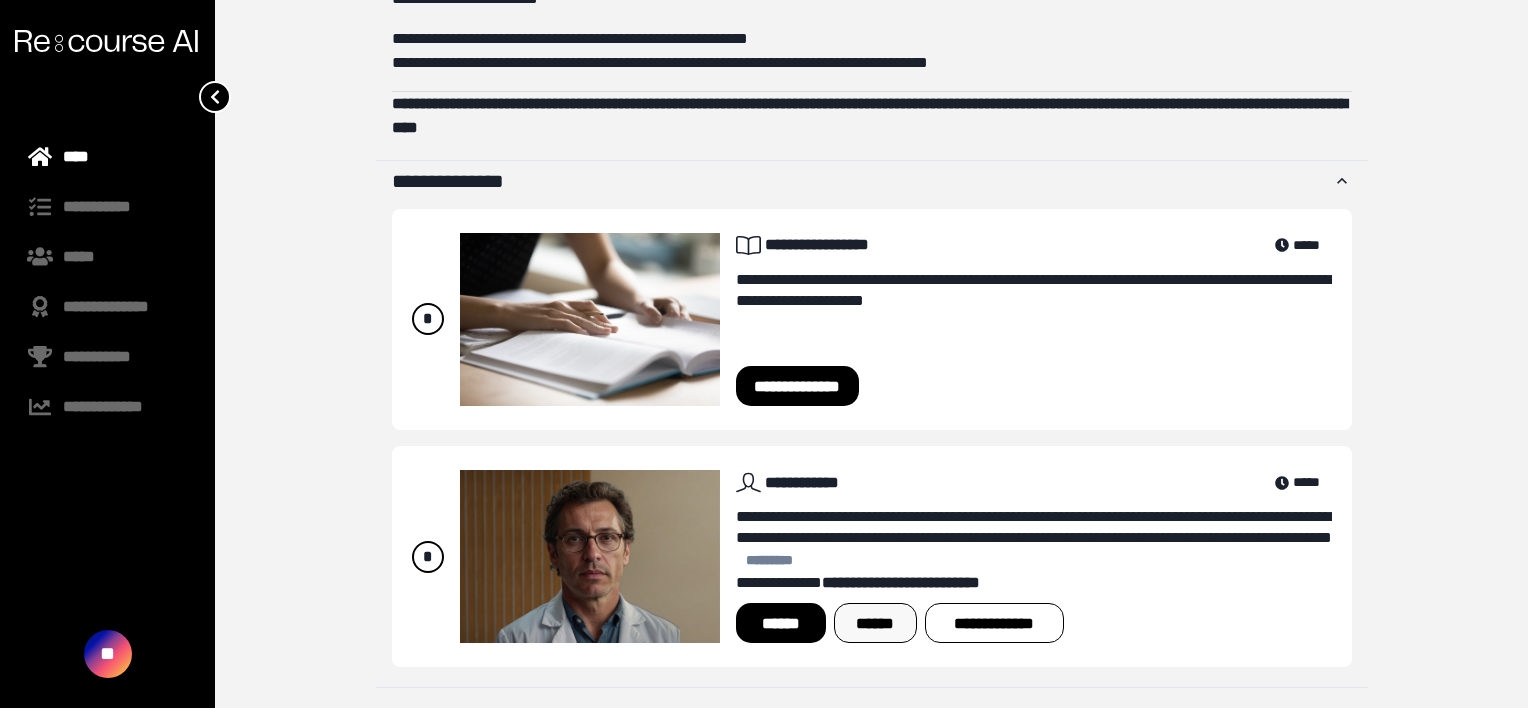click on "******" at bounding box center (875, 623) 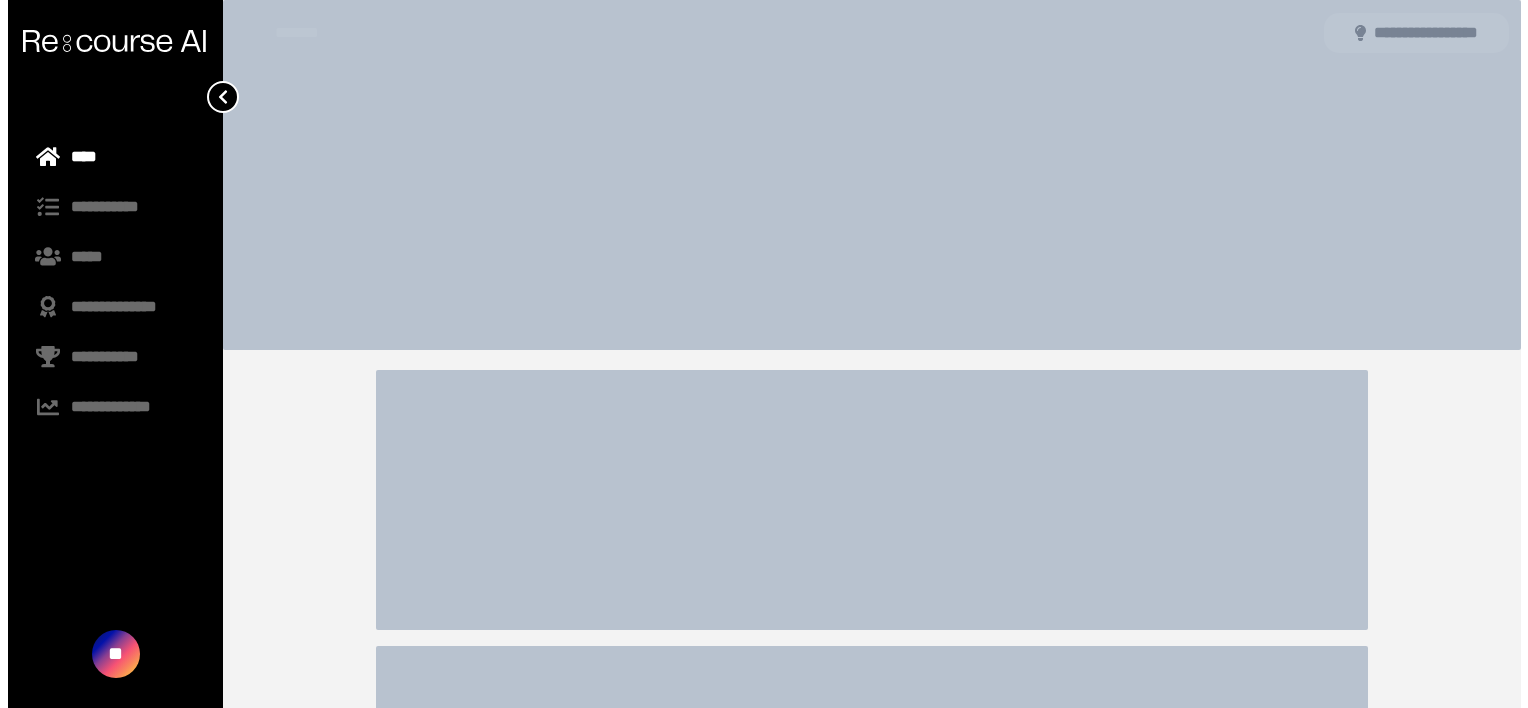 scroll, scrollTop: 0, scrollLeft: 0, axis: both 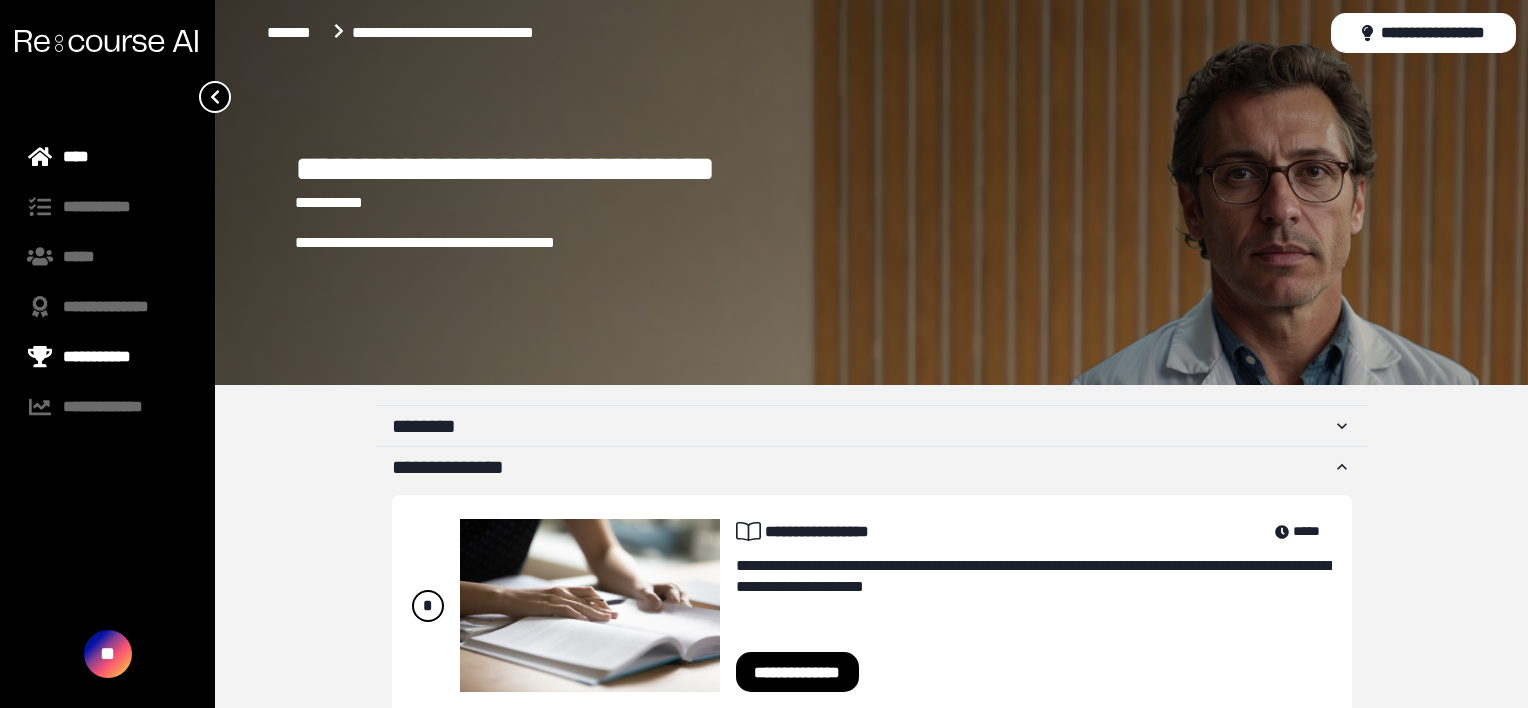 click on "**********" at bounding box center (107, 357) 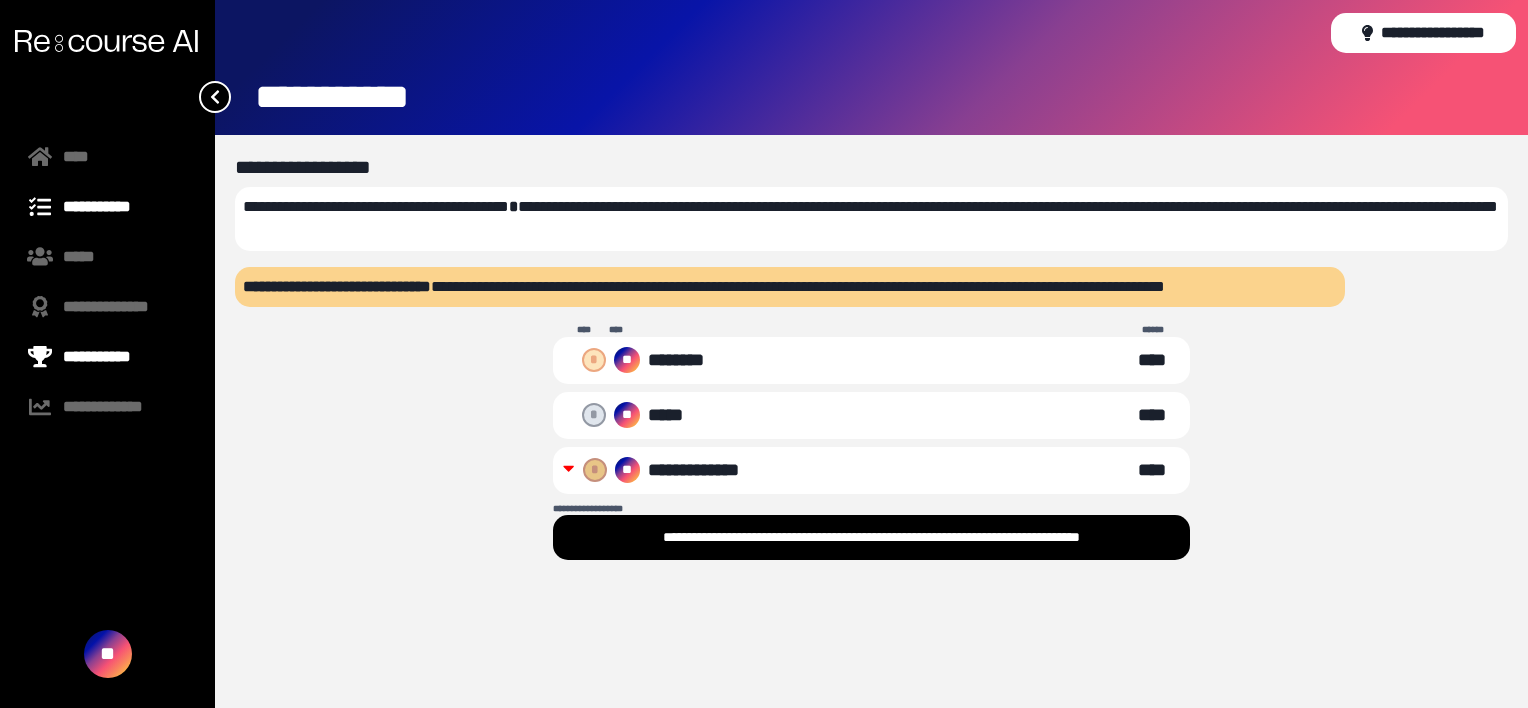 click on "**********" at bounding box center (107, 207) 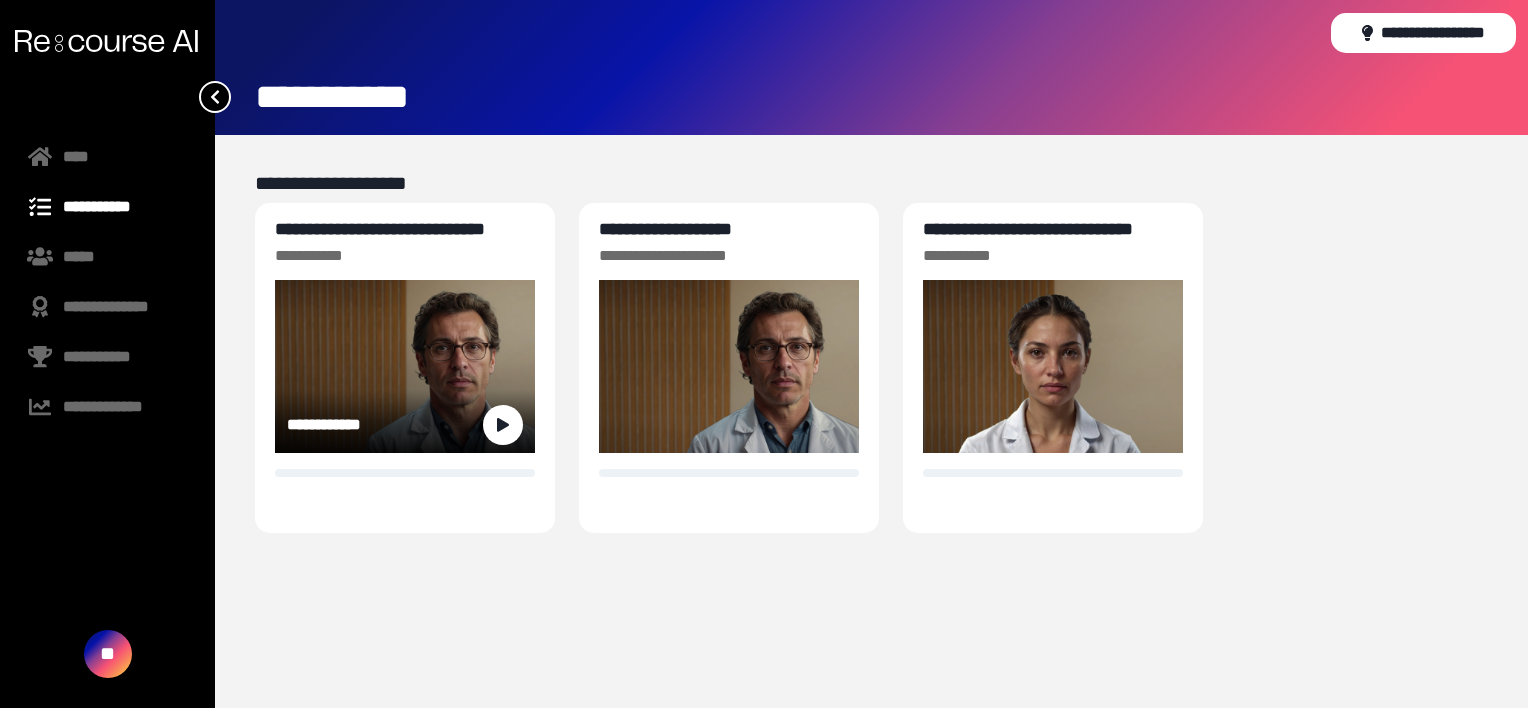 click on "**********" at bounding box center (380, 229) 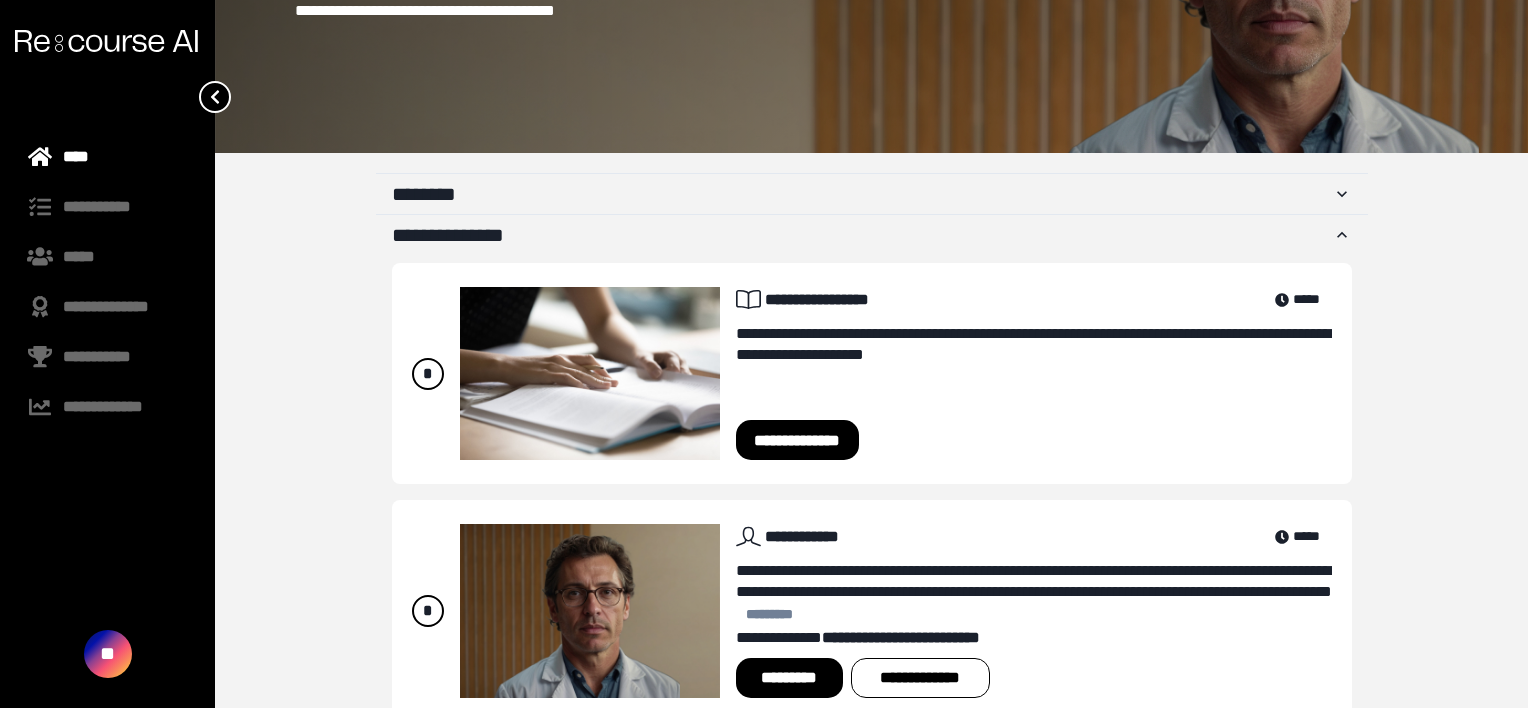 scroll, scrollTop: 286, scrollLeft: 0, axis: vertical 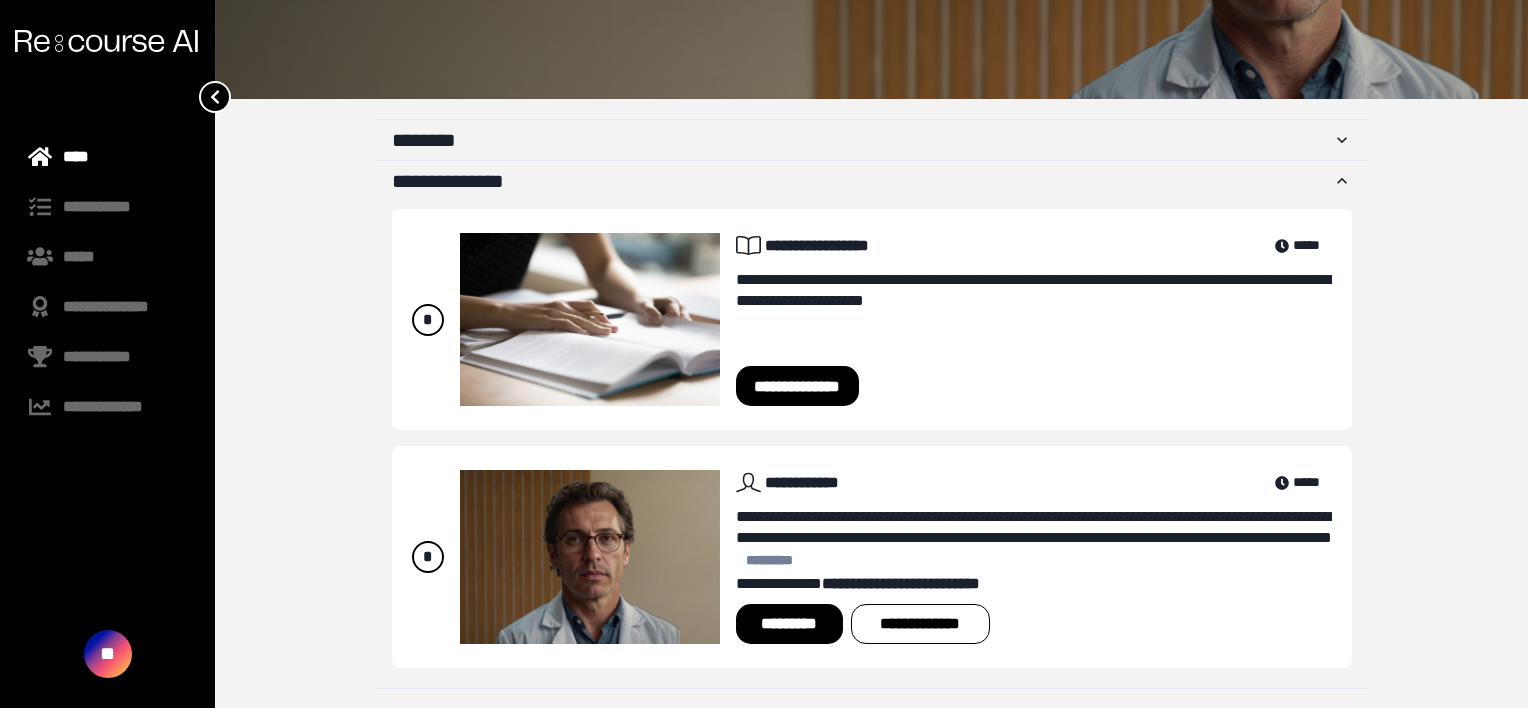 click on "*********" at bounding box center (789, 624) 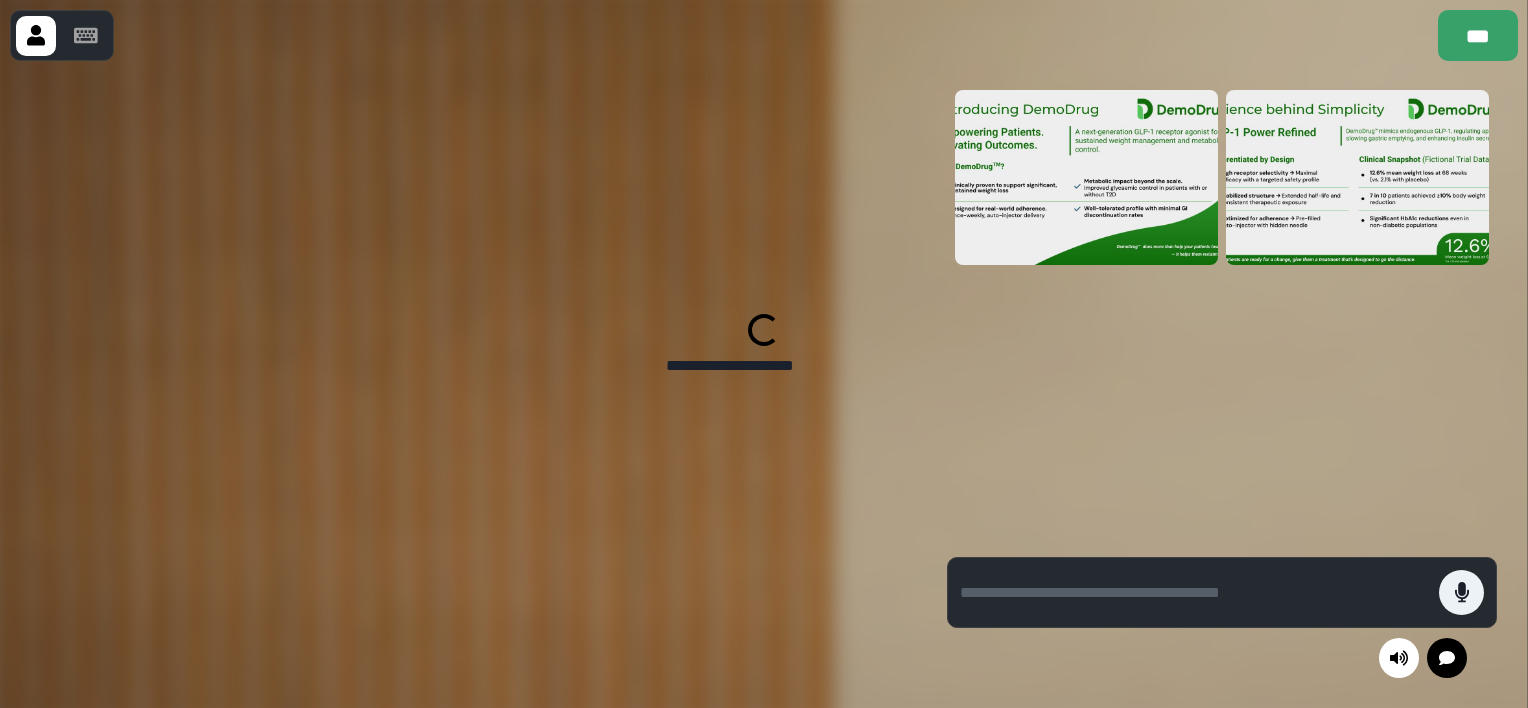 click at bounding box center (1086, 177) 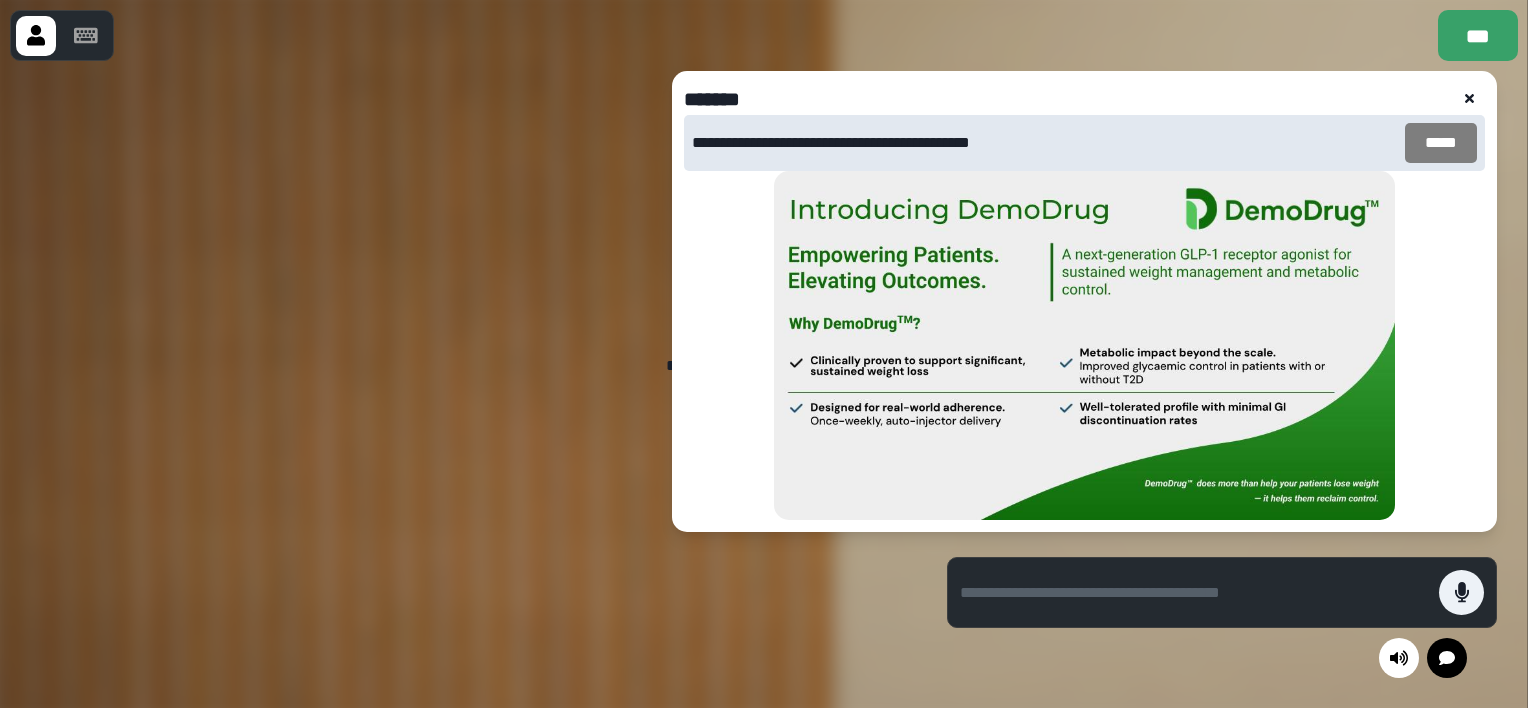 click on "*****" at bounding box center [1441, 143] 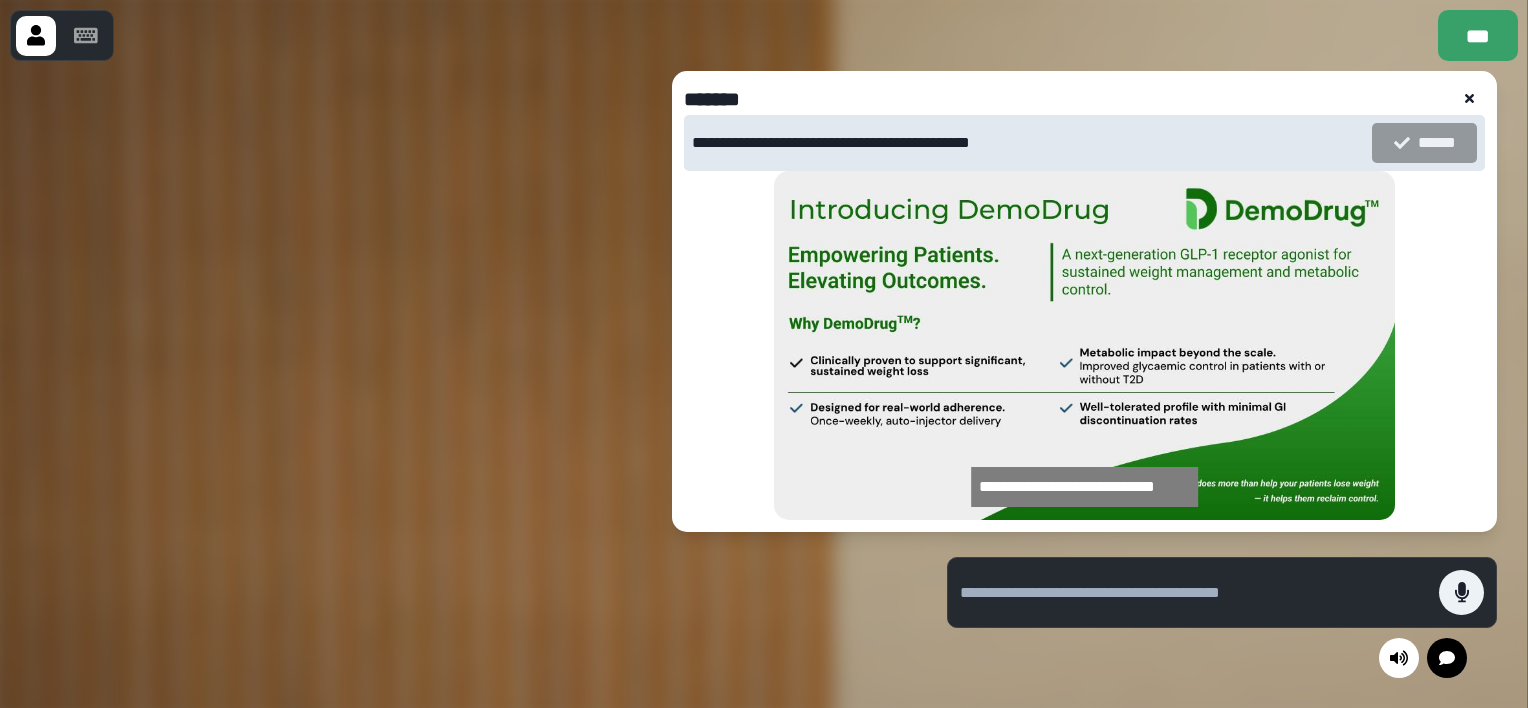 drag, startPoint x: 1476, startPoint y: 89, endPoint x: 960, endPoint y: 58, distance: 516.93036 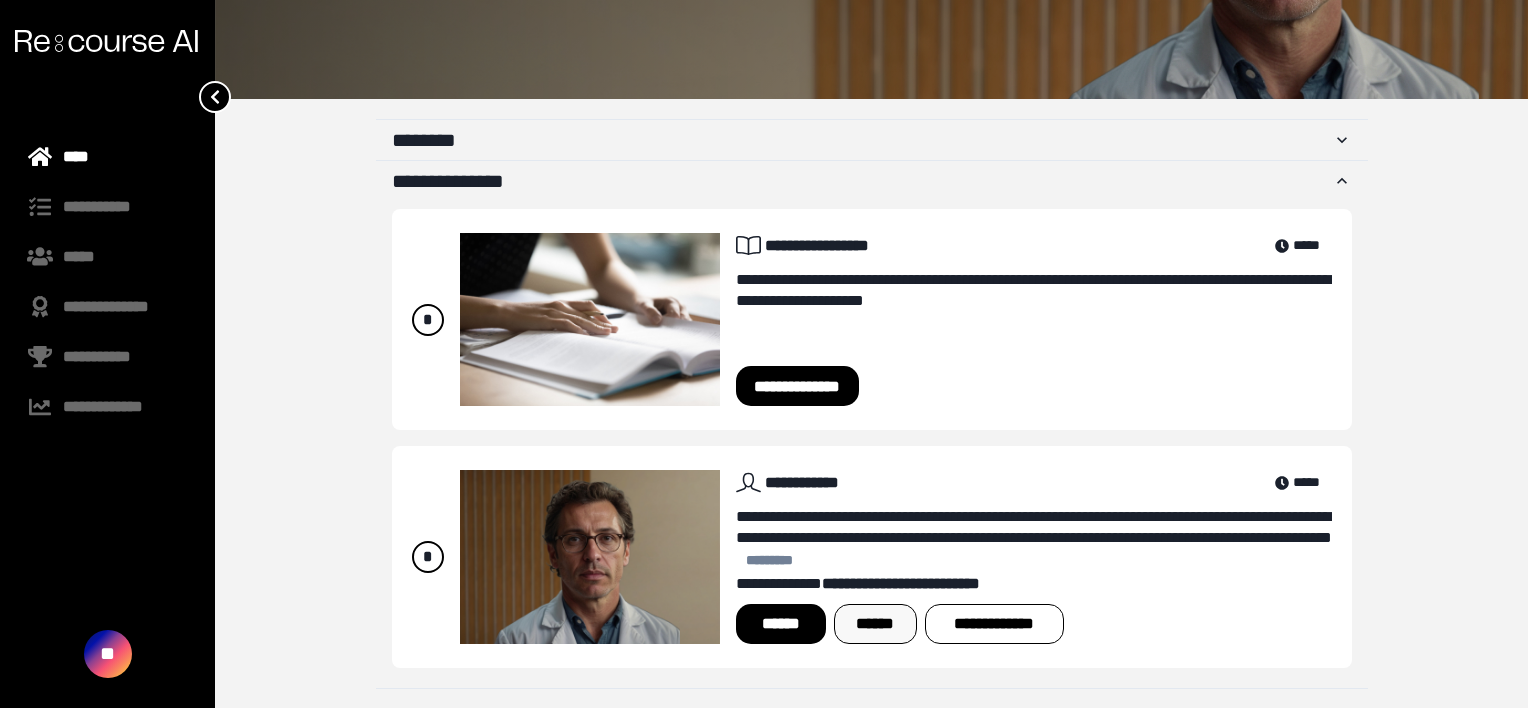 click on "******" at bounding box center [875, 624] 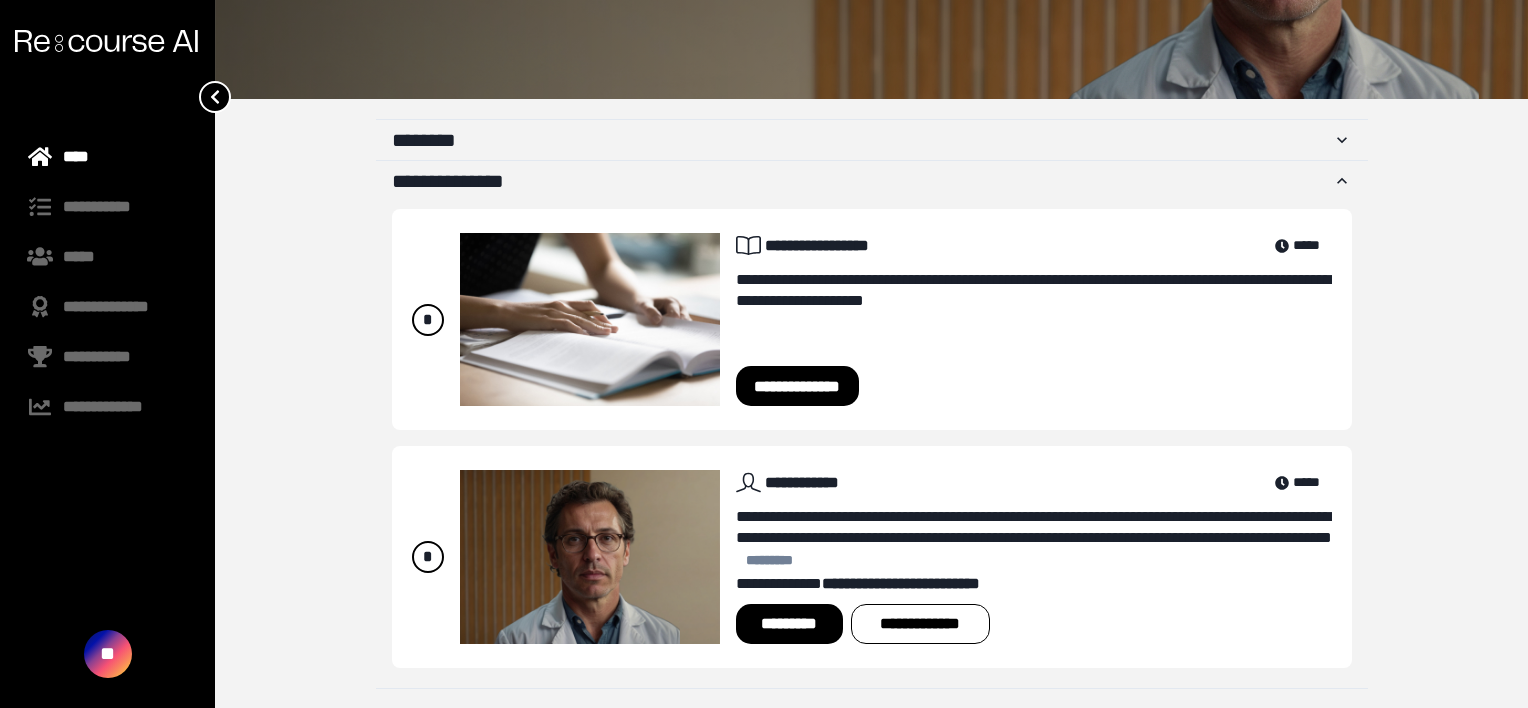 click on "****" at bounding box center [107, 157] 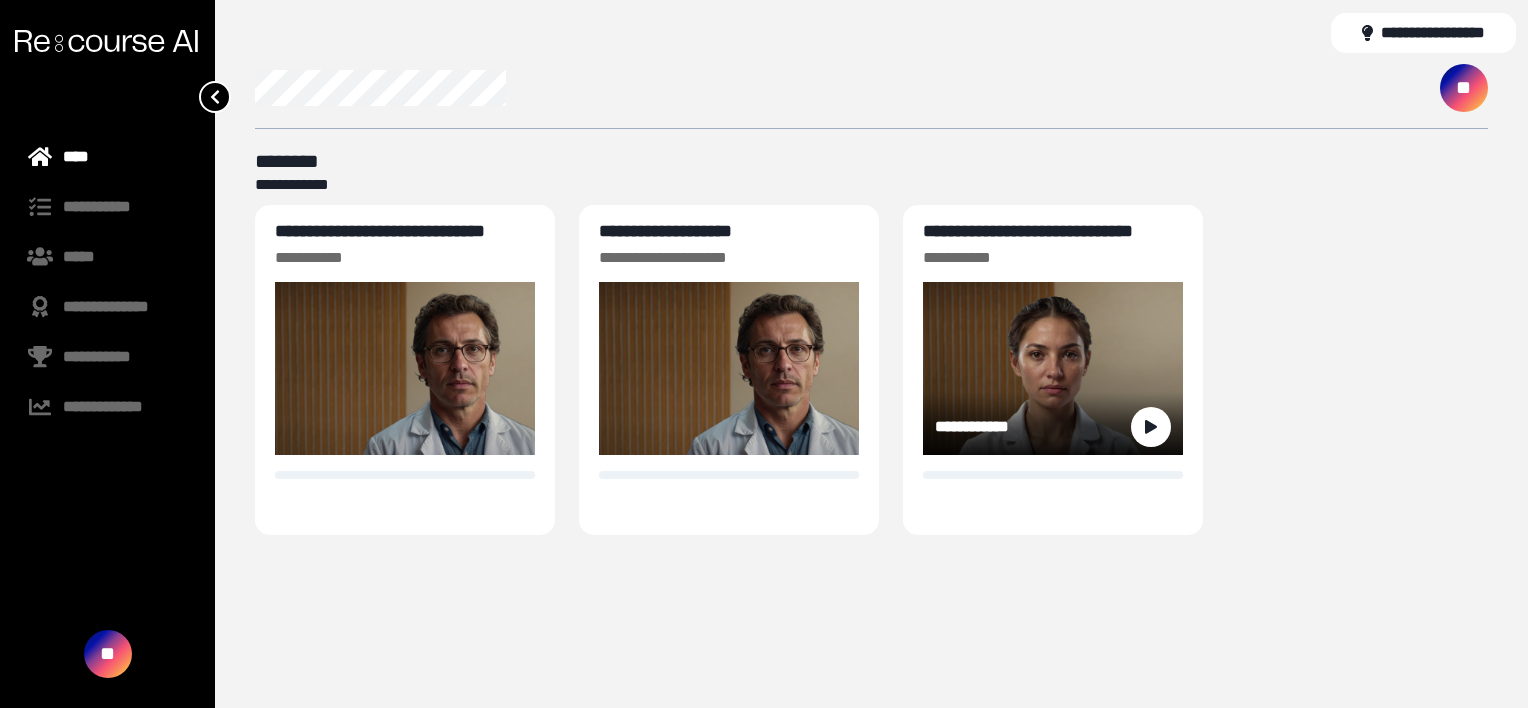 click on "**********" at bounding box center [1028, 231] 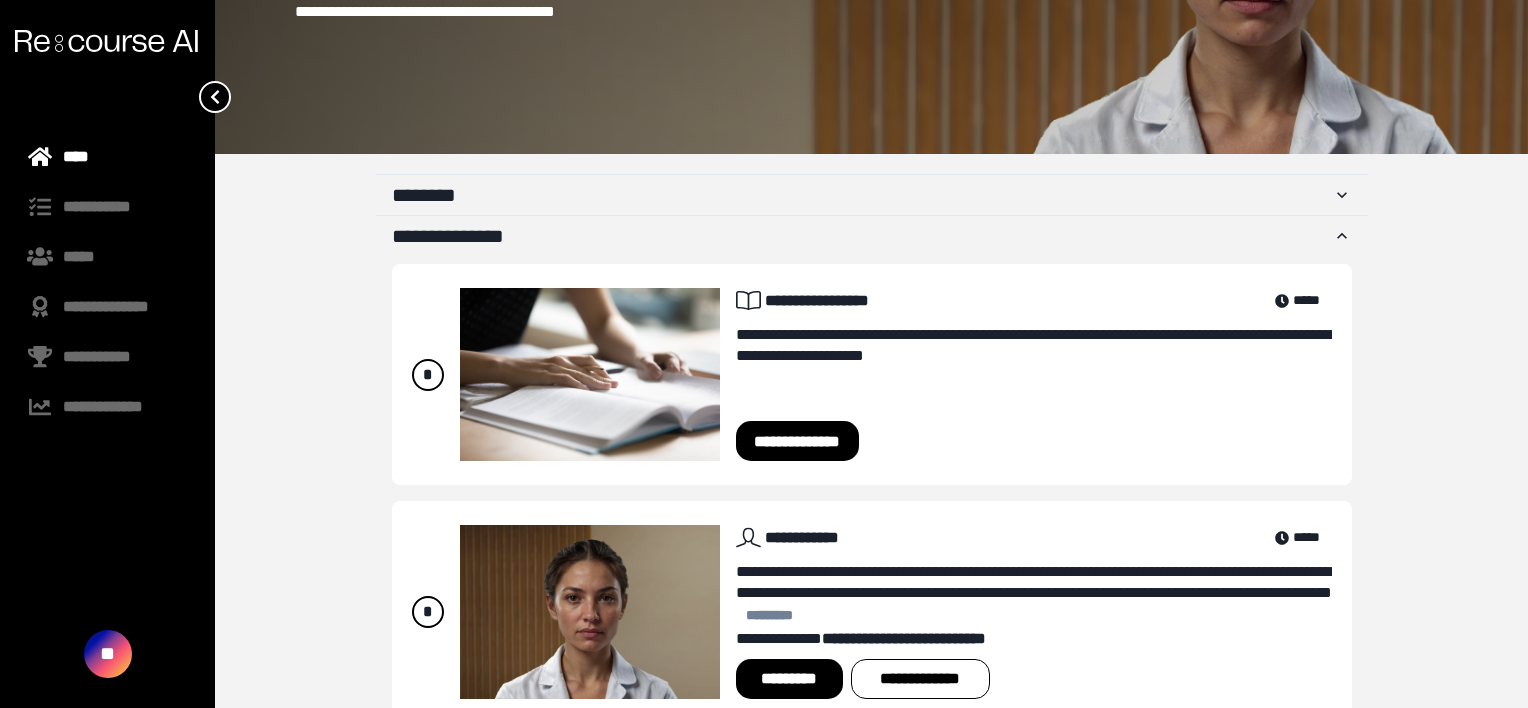 scroll, scrollTop: 286, scrollLeft: 0, axis: vertical 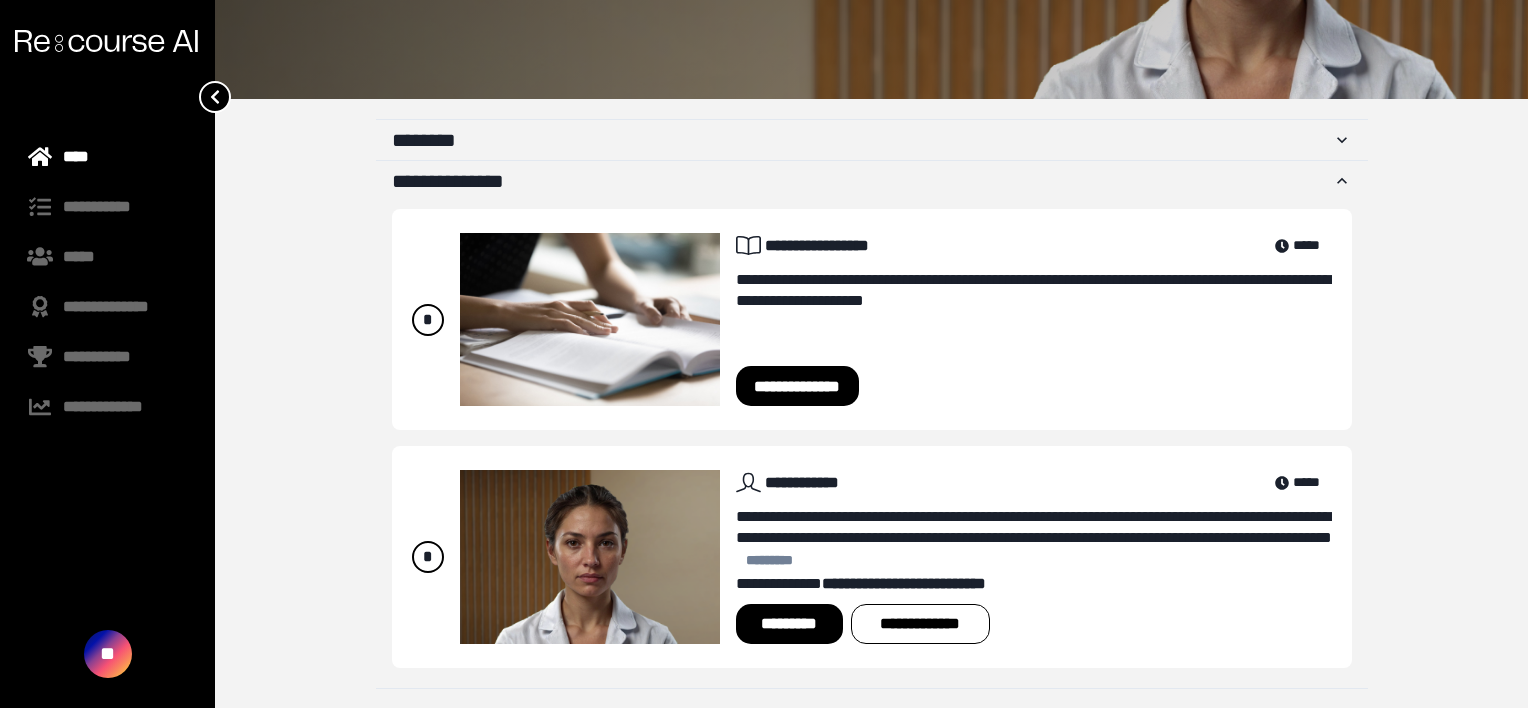 click on "*********" at bounding box center (789, 624) 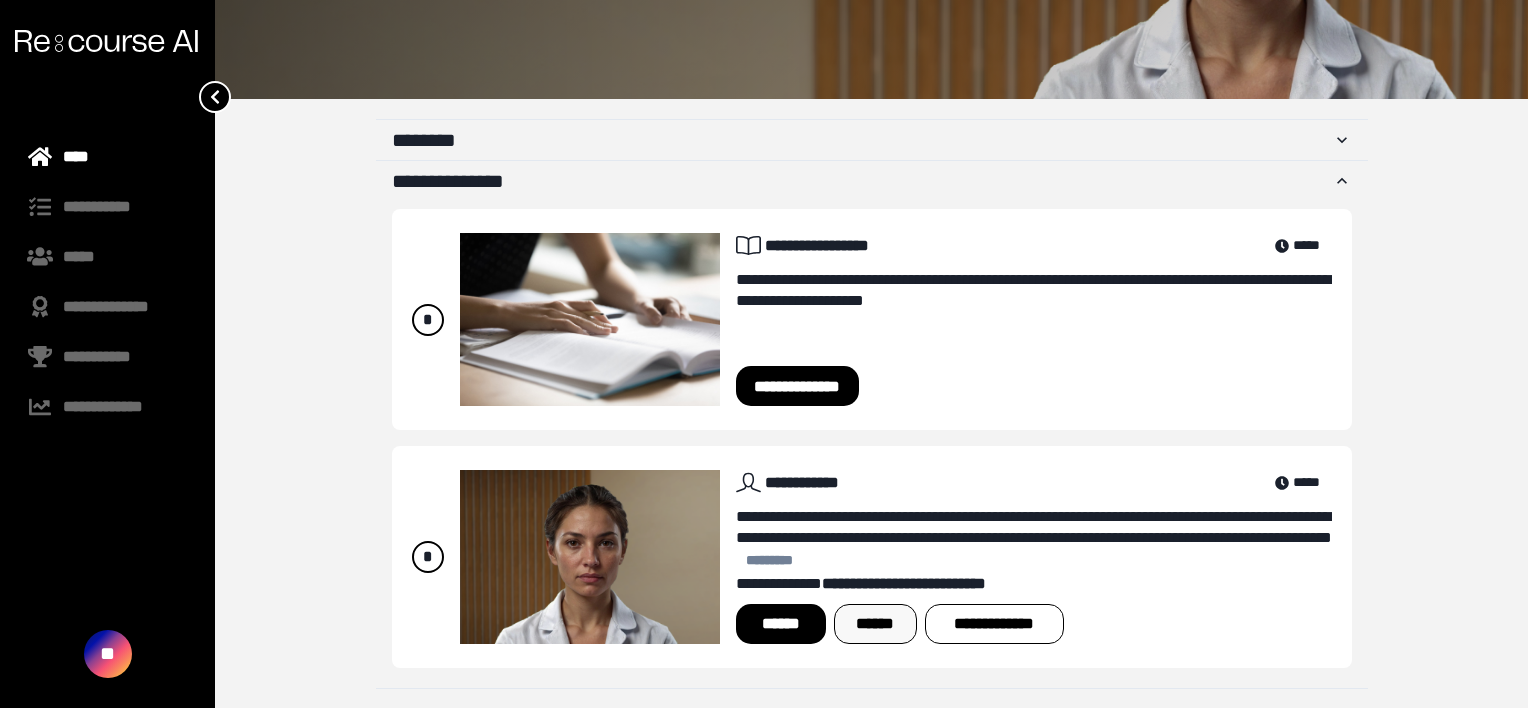 click on "******" at bounding box center [875, 624] 